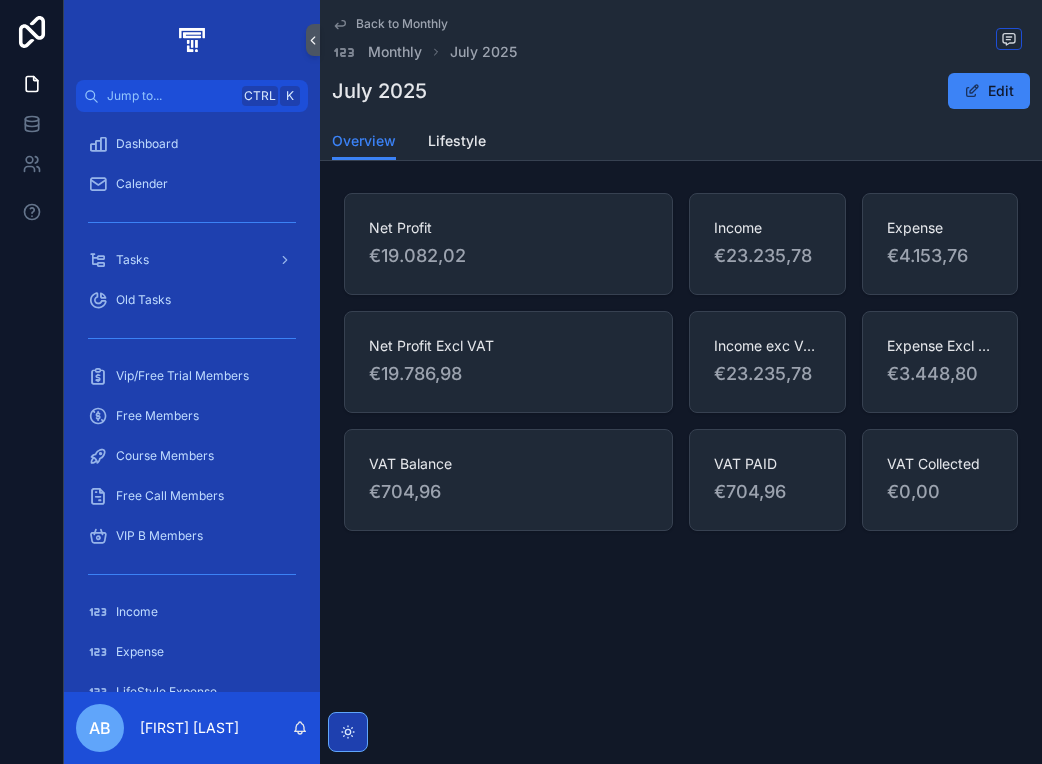 scroll, scrollTop: 0, scrollLeft: 0, axis: both 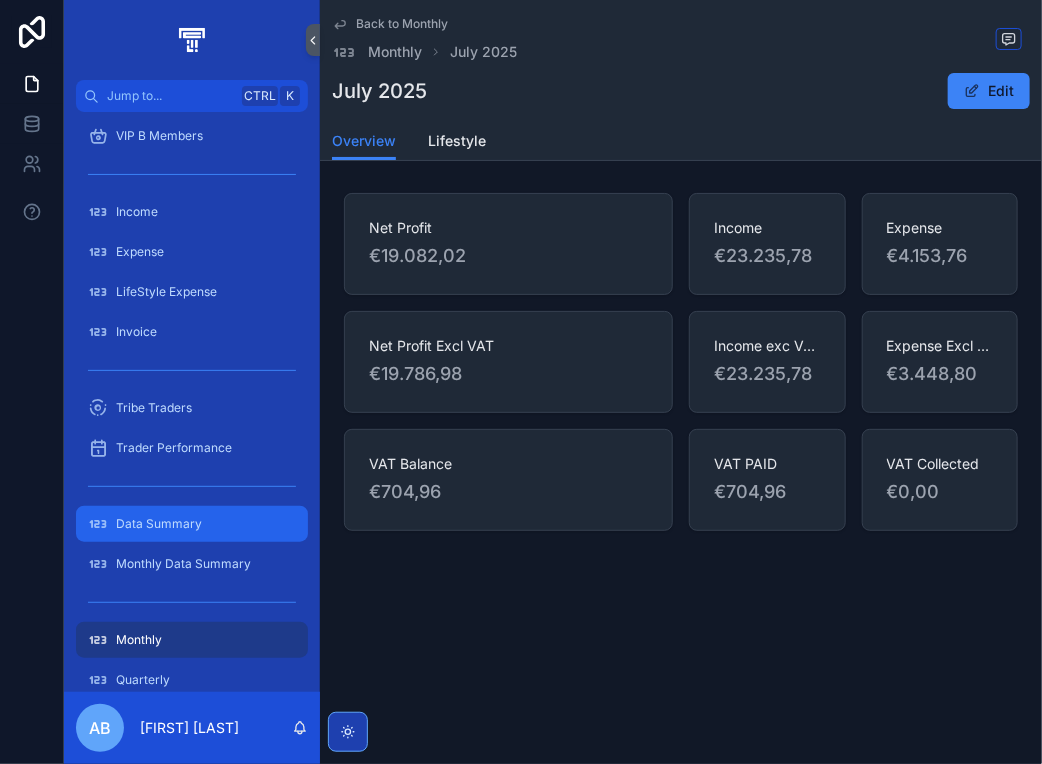 click on "Data Summary" at bounding box center (159, 524) 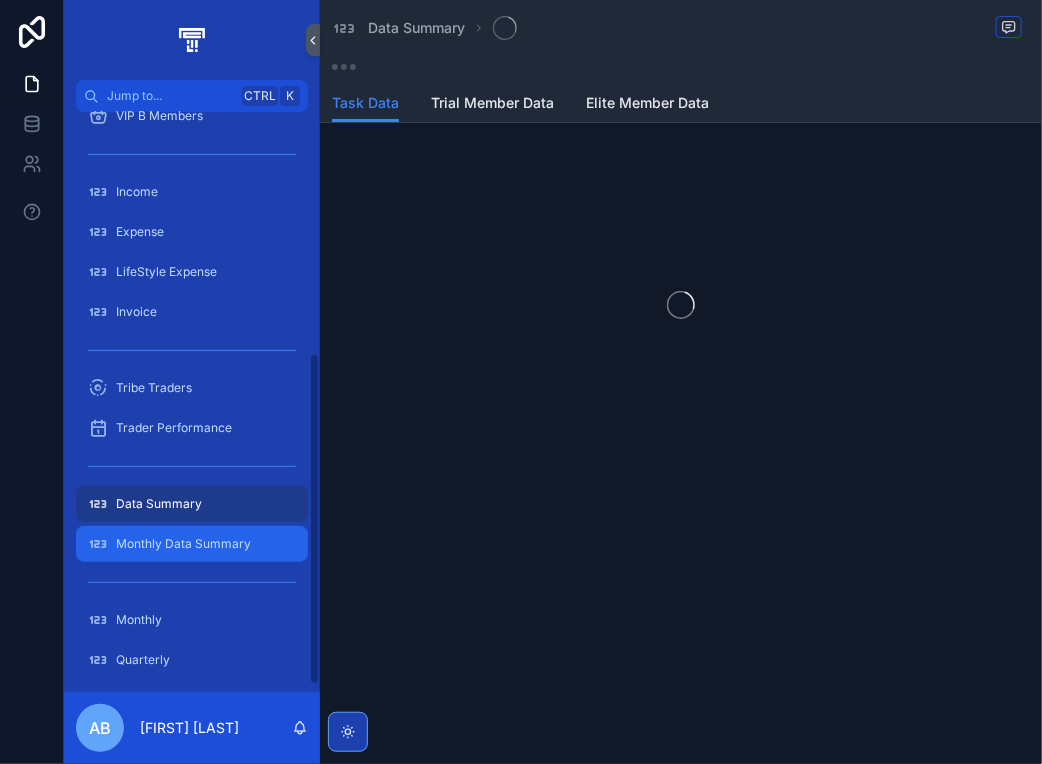 scroll, scrollTop: 432, scrollLeft: 0, axis: vertical 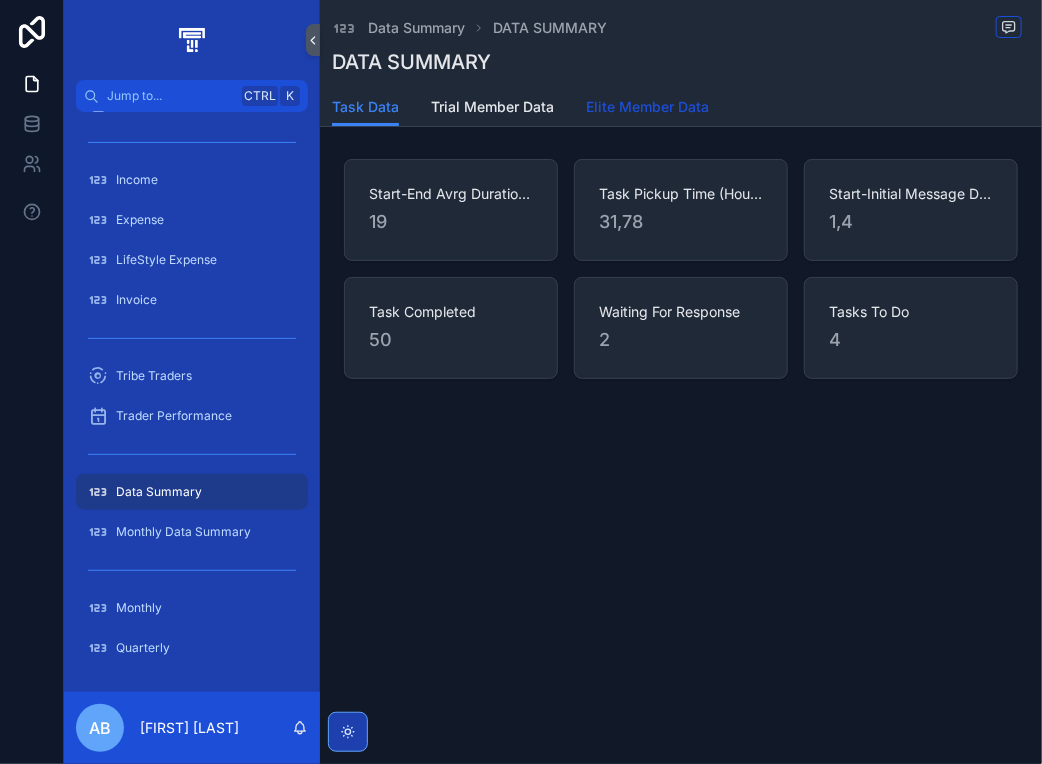 click on "Elite Member Data" at bounding box center (647, 107) 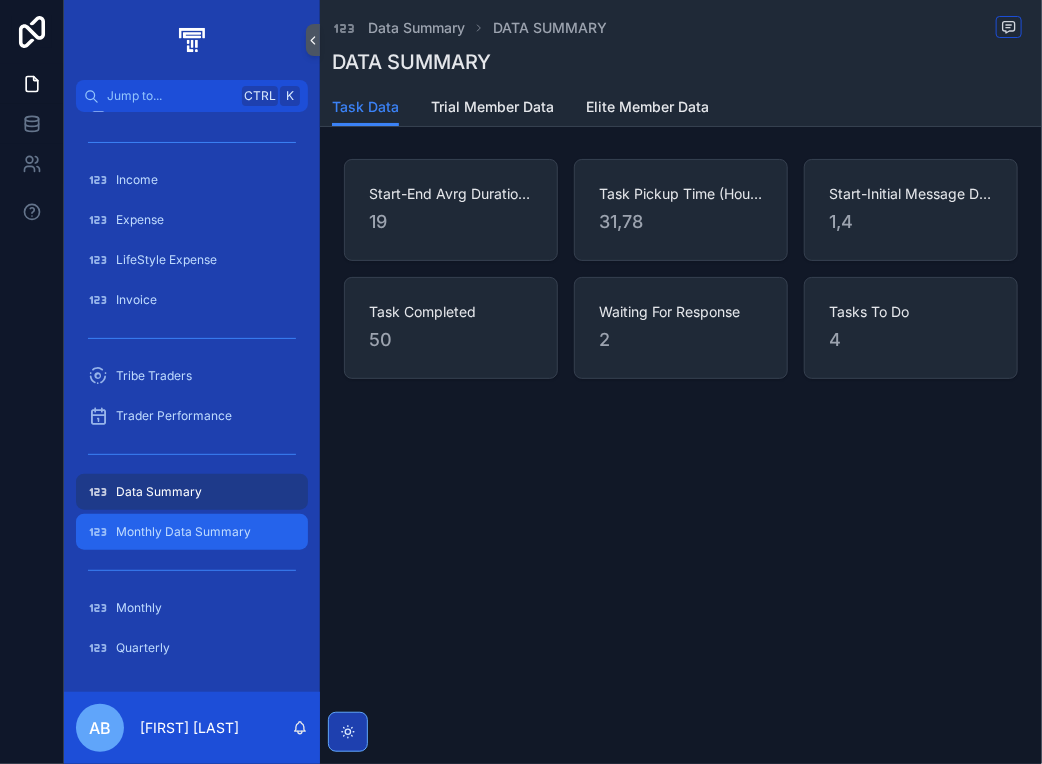 click on "Monthly Data Summary" at bounding box center [183, 532] 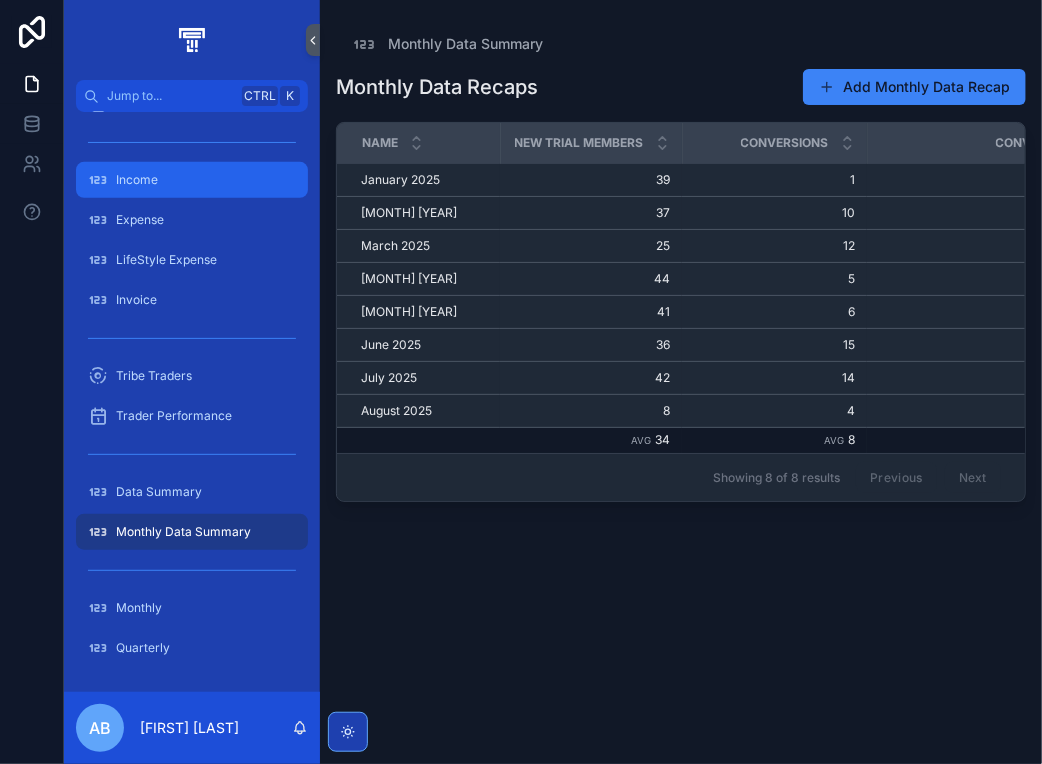 click on "Income" at bounding box center (192, 180) 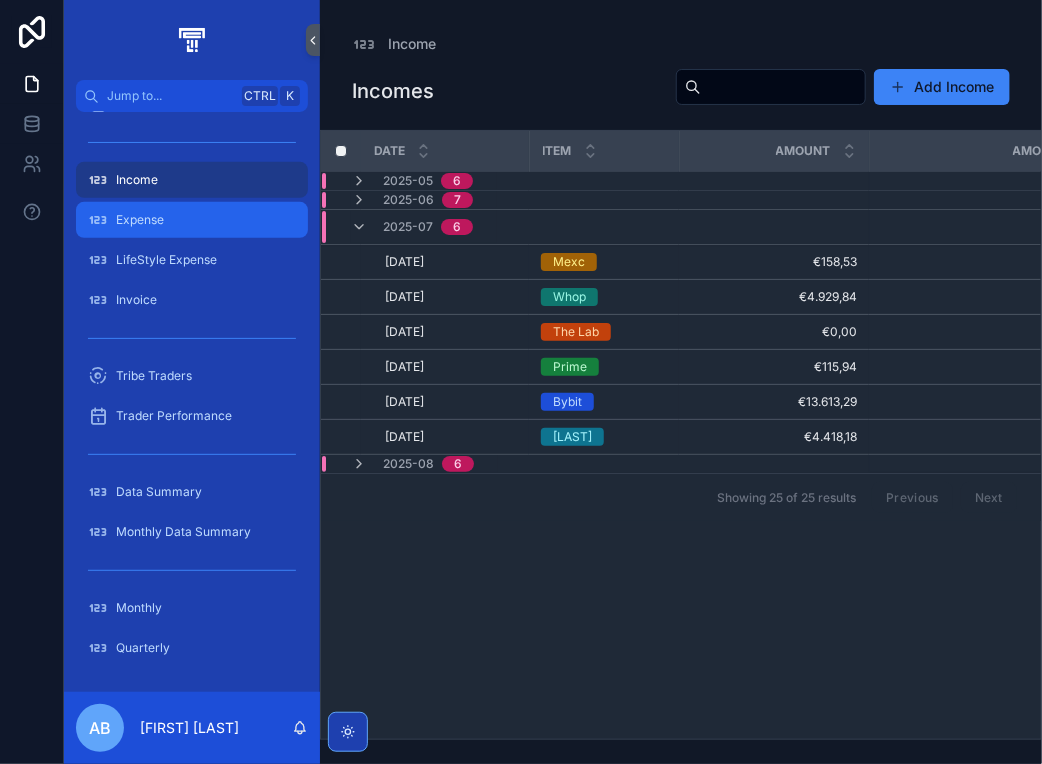click on "Expense" at bounding box center (192, 220) 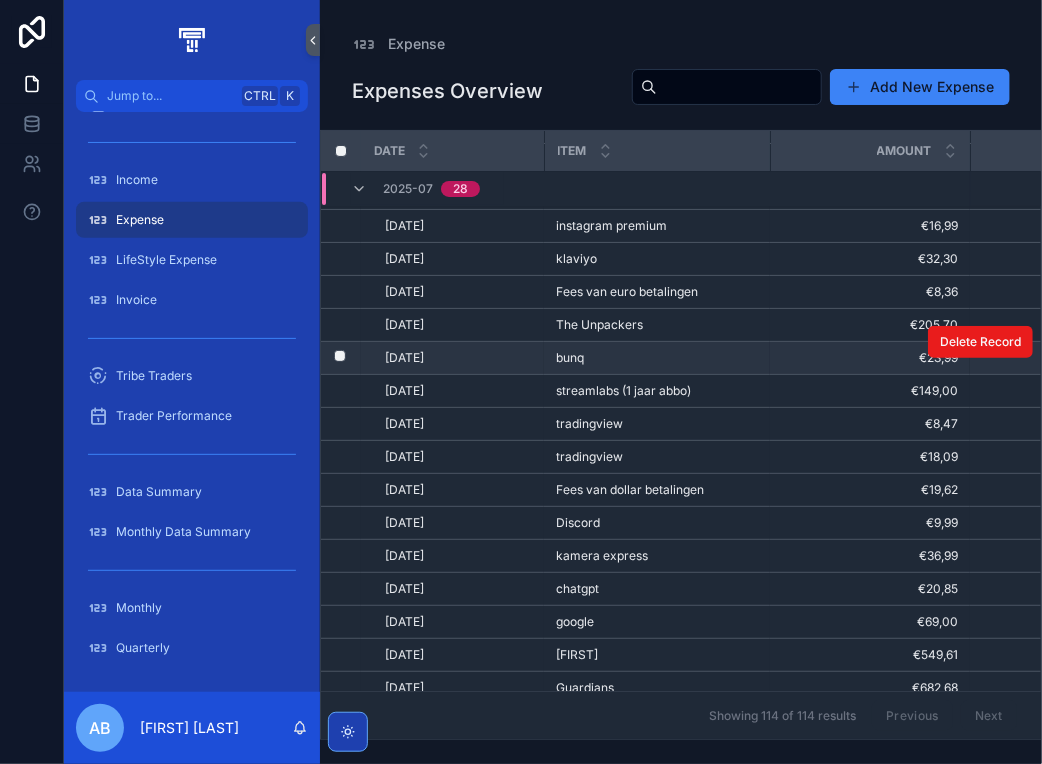 scroll, scrollTop: 288, scrollLeft: 0, axis: vertical 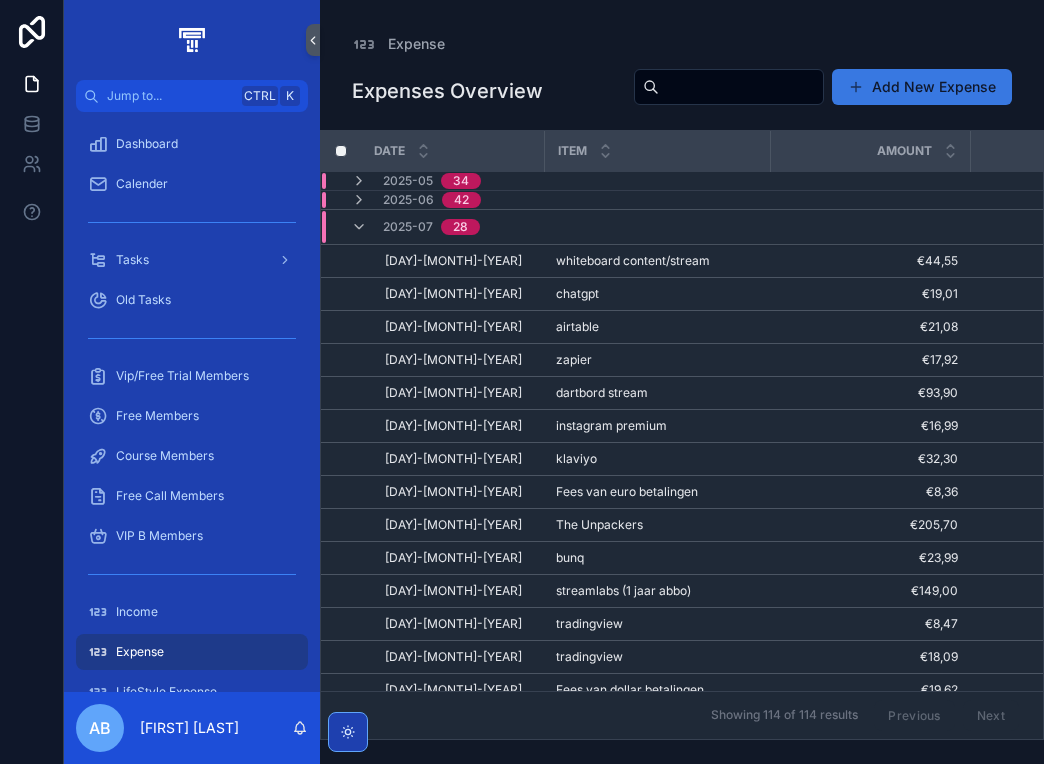 click on "Add New Expense" at bounding box center [922, 87] 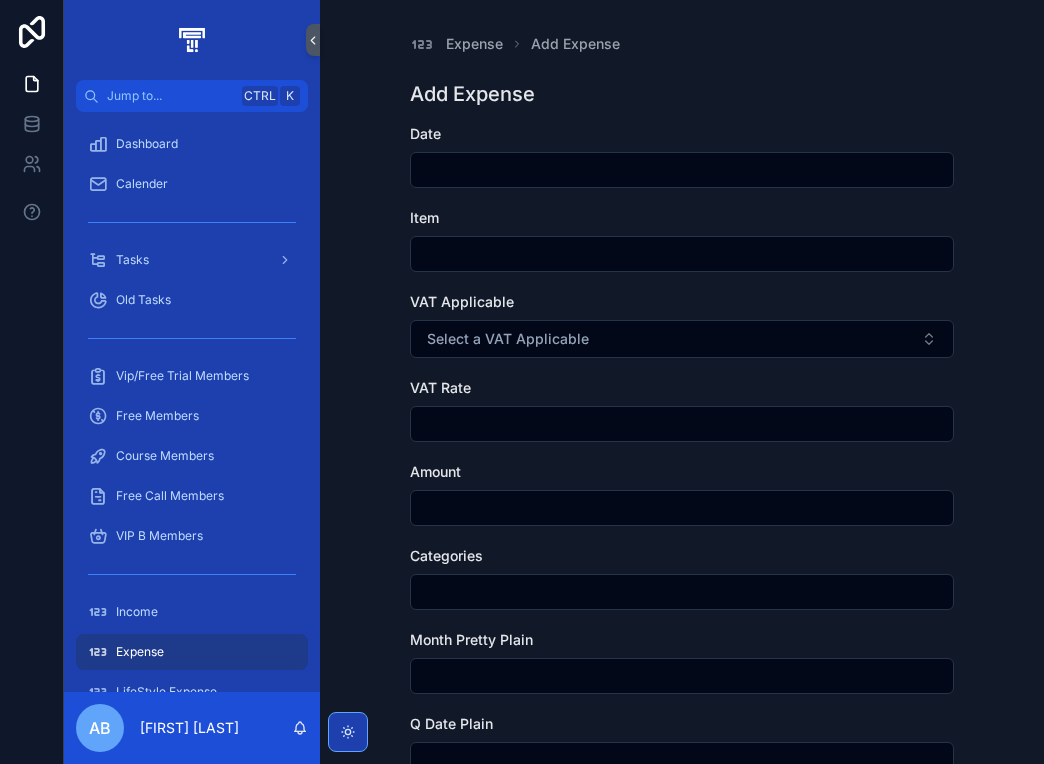 click at bounding box center (682, 170) 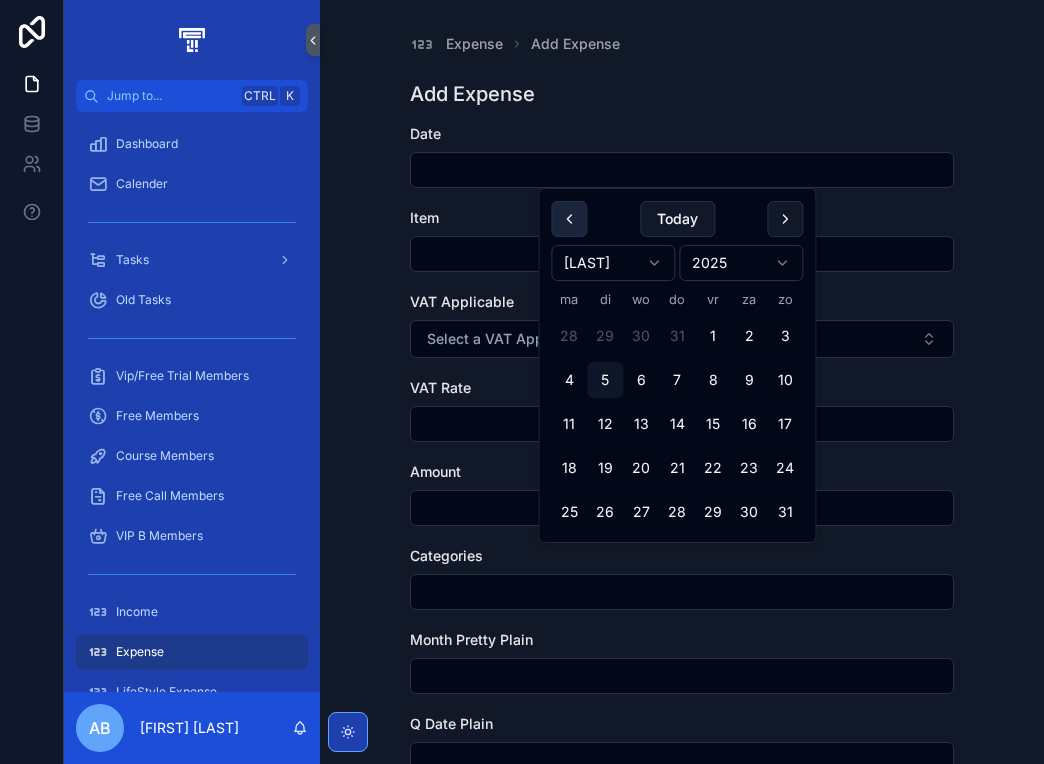 click at bounding box center [569, 219] 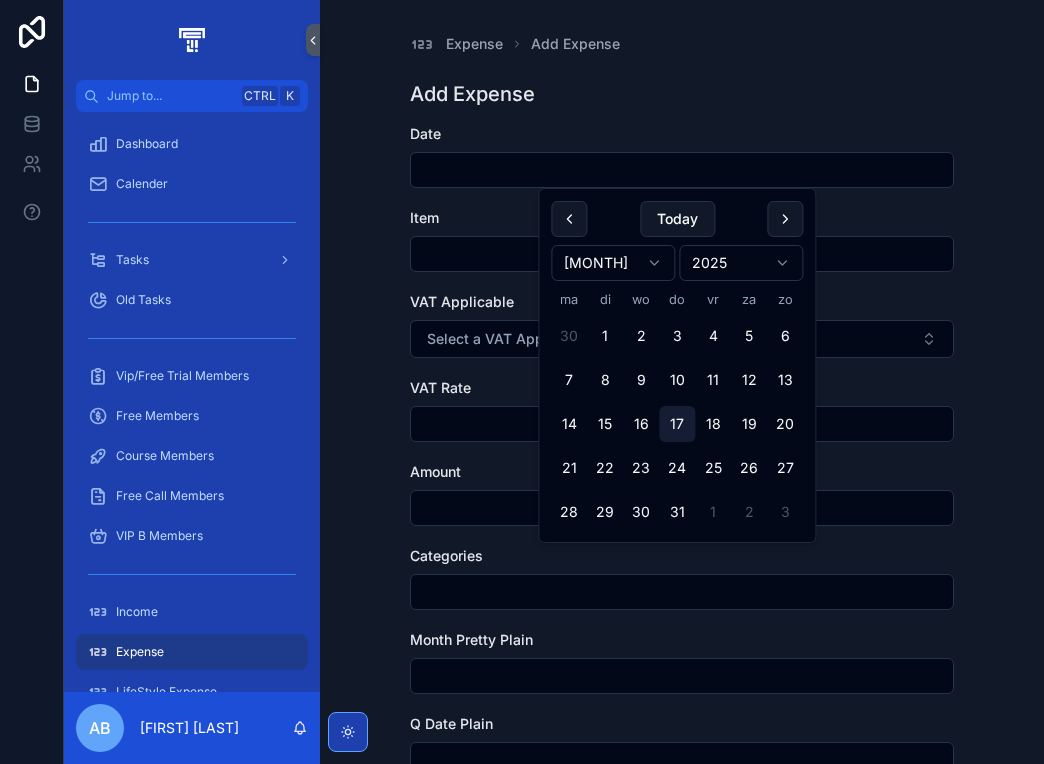 click on "17" at bounding box center (677, 424) 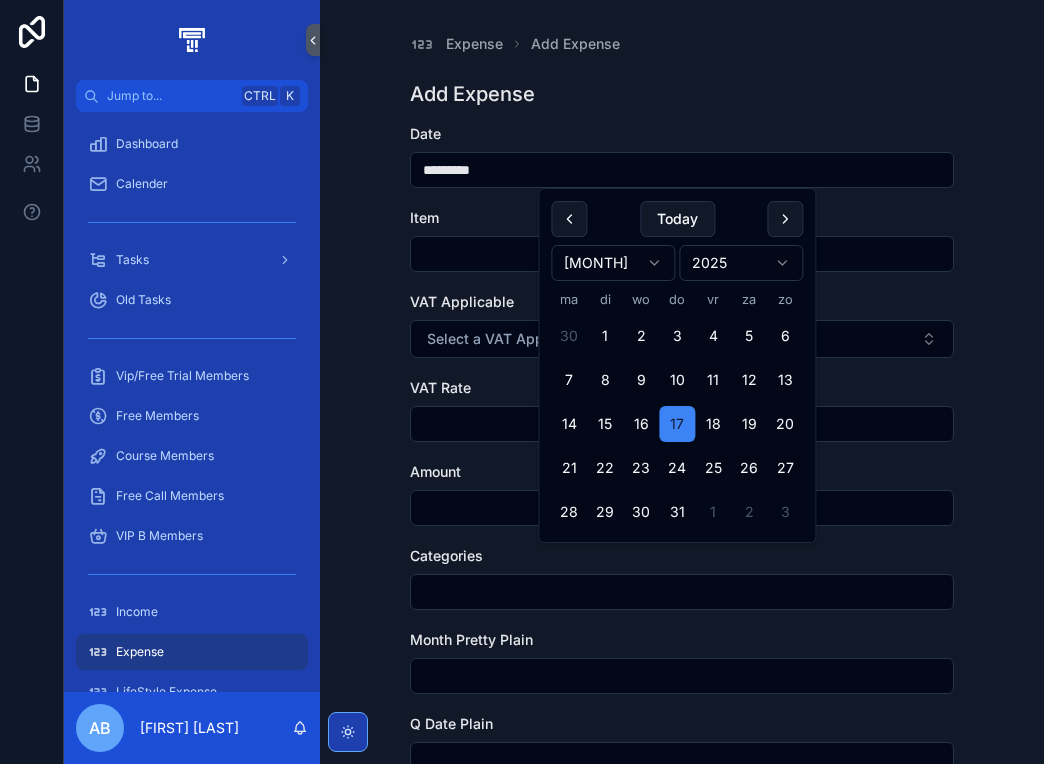 type on "*********" 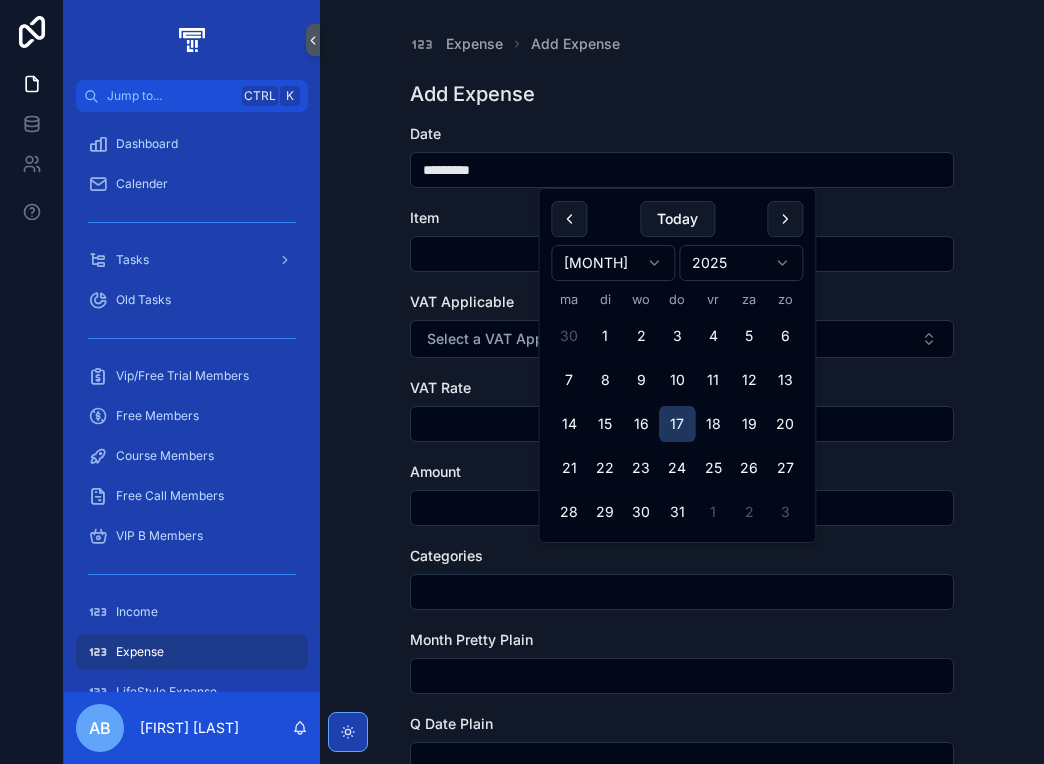 click on "17" at bounding box center [677, 424] 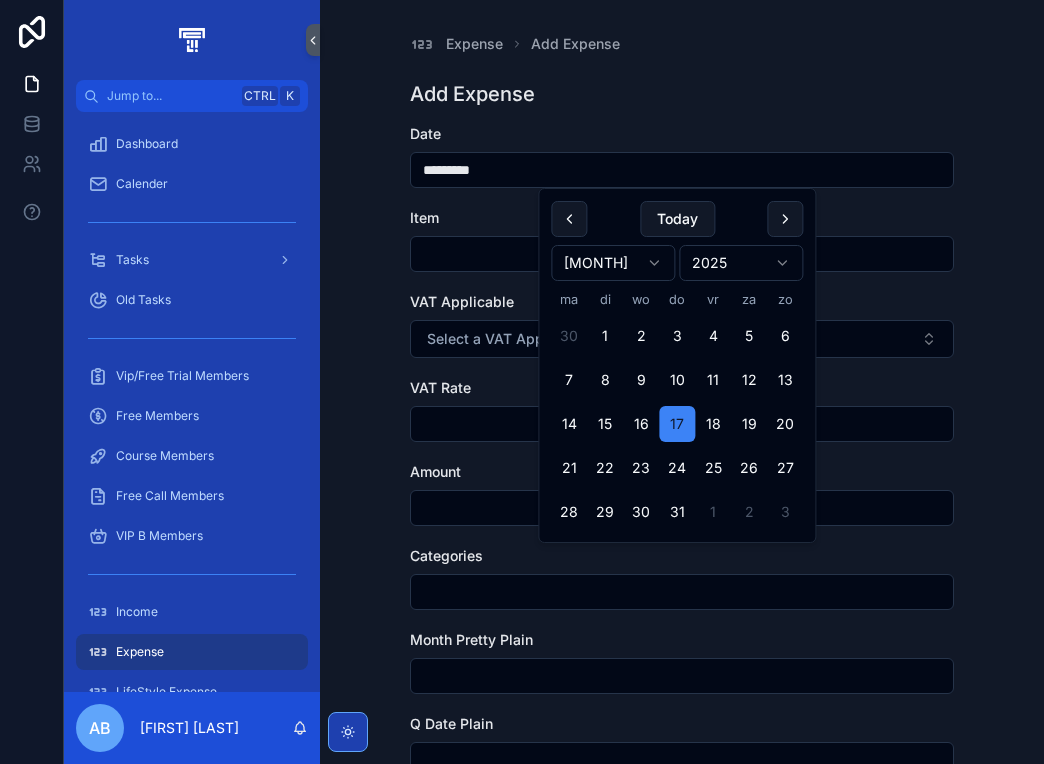 click on "Date" at bounding box center (682, 134) 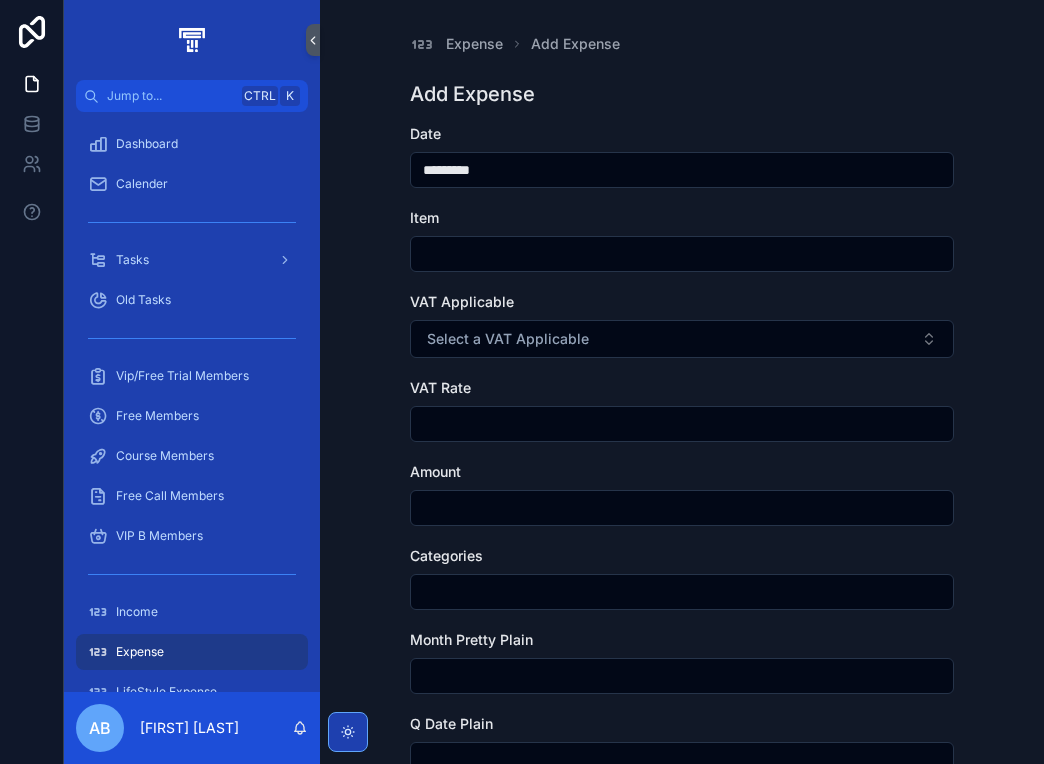 click at bounding box center (682, 254) 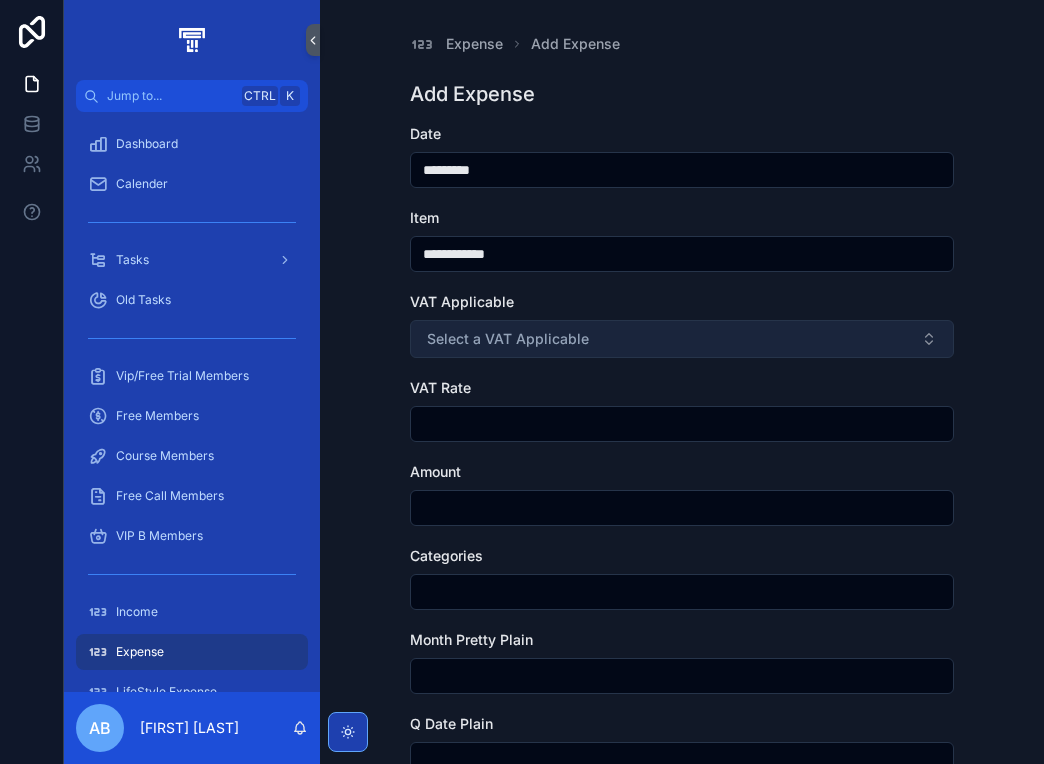 click on "Select a VAT Applicable" at bounding box center [508, 339] 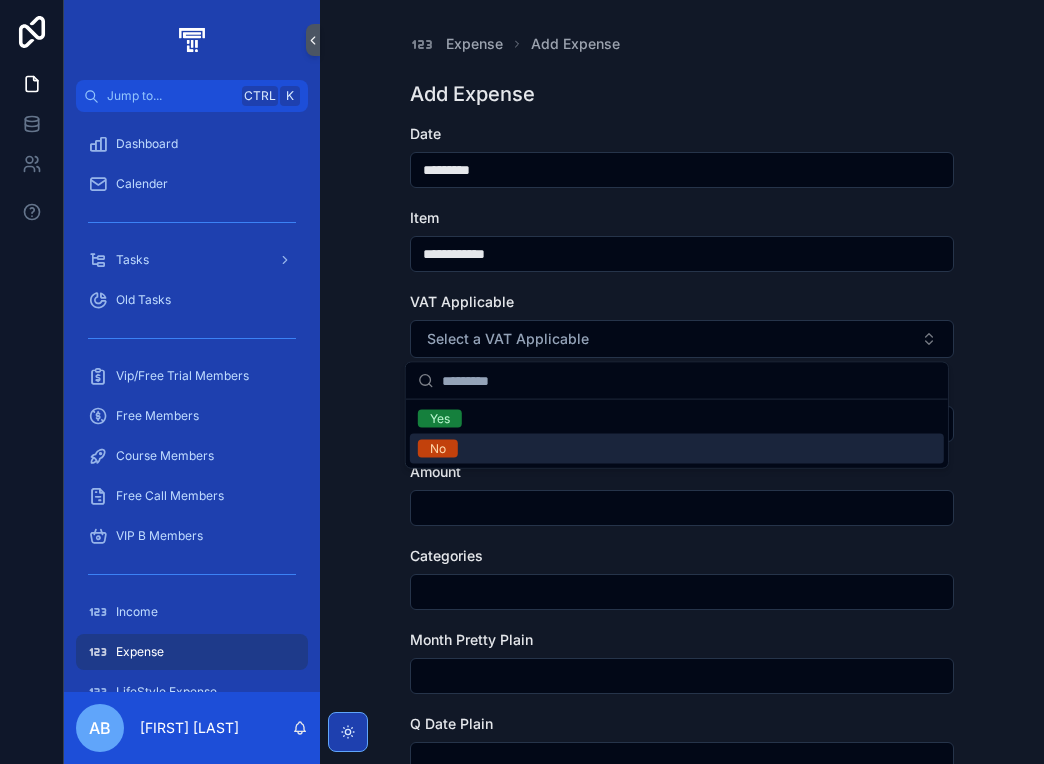 click on "No" at bounding box center [677, 449] 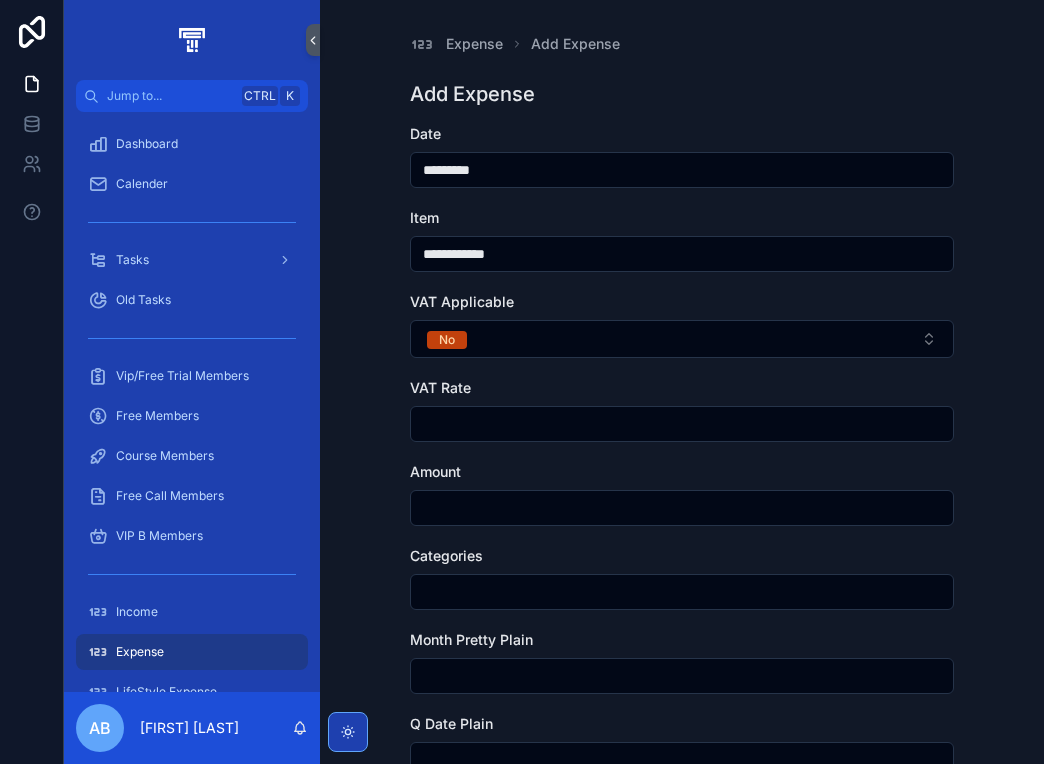 click at bounding box center [682, 424] 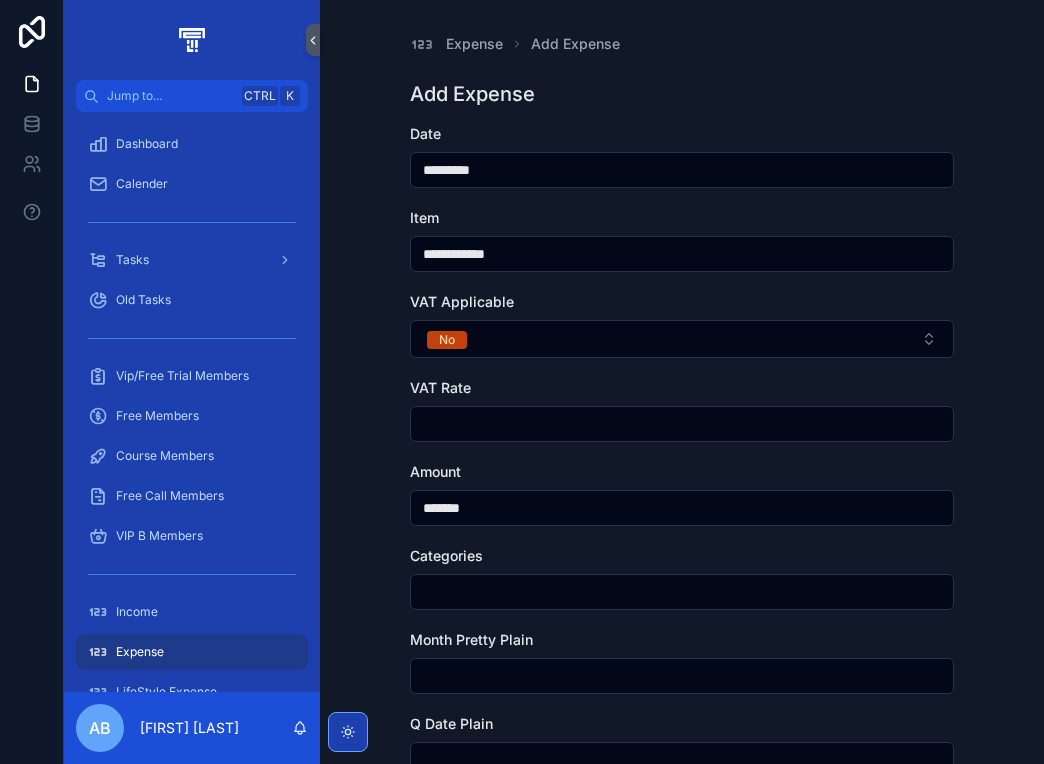 type on "*******" 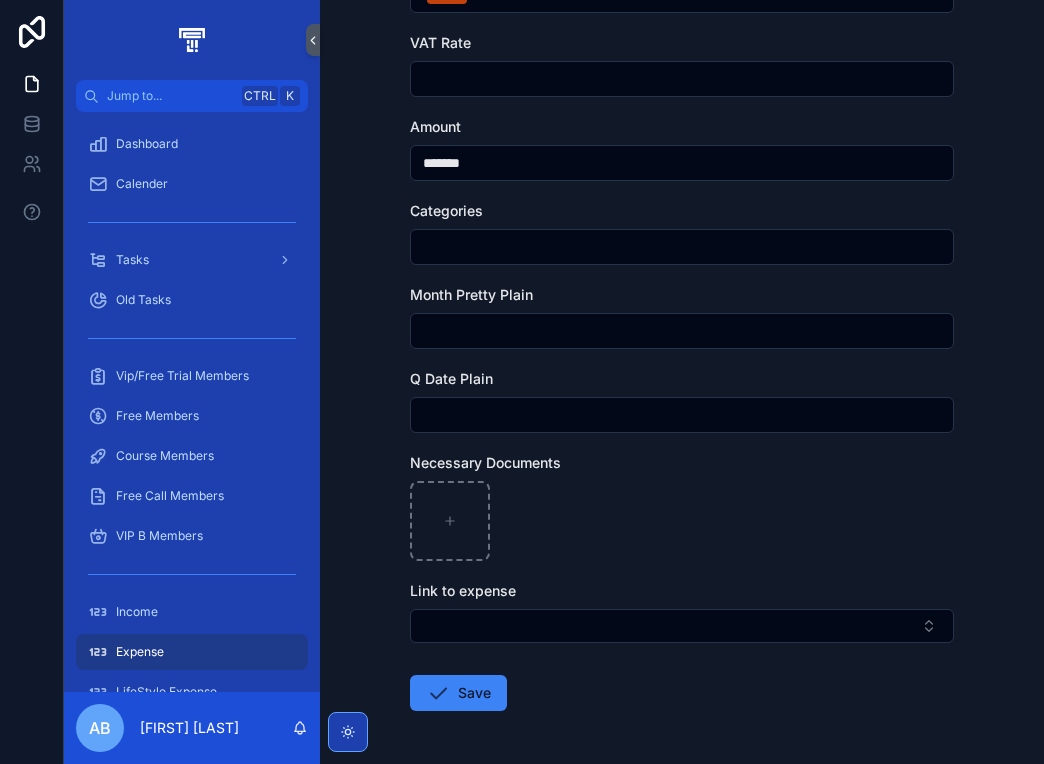 scroll, scrollTop: 400, scrollLeft: 0, axis: vertical 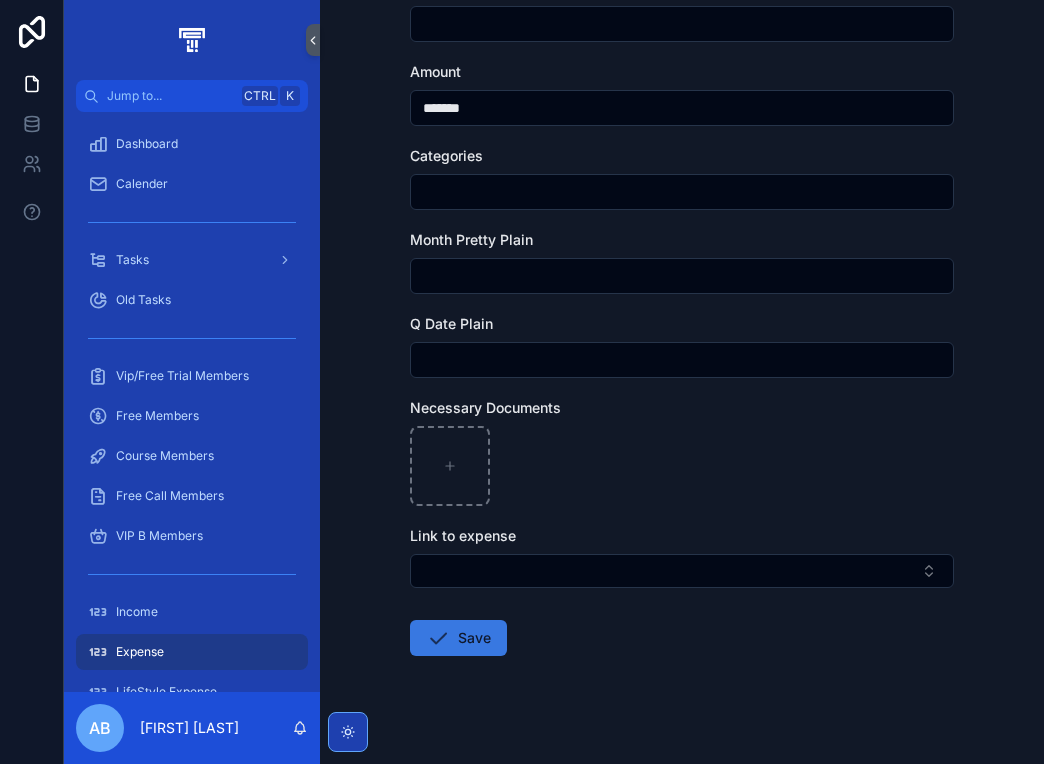 click on "Save" at bounding box center [458, 638] 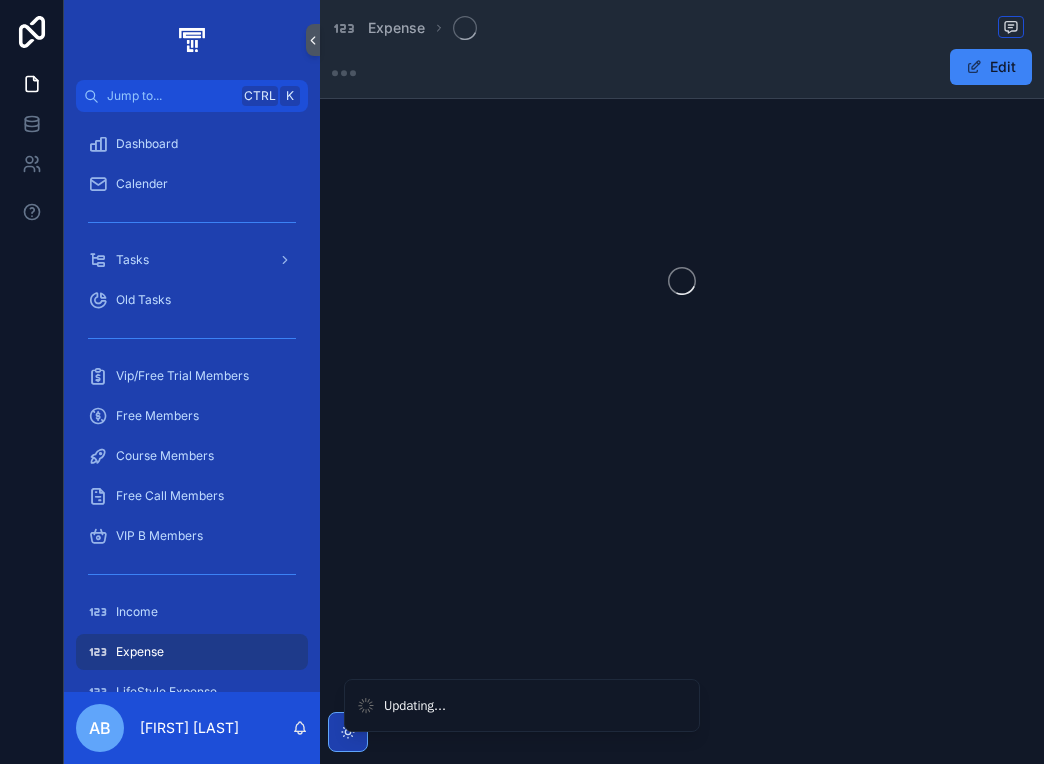 scroll, scrollTop: 0, scrollLeft: 0, axis: both 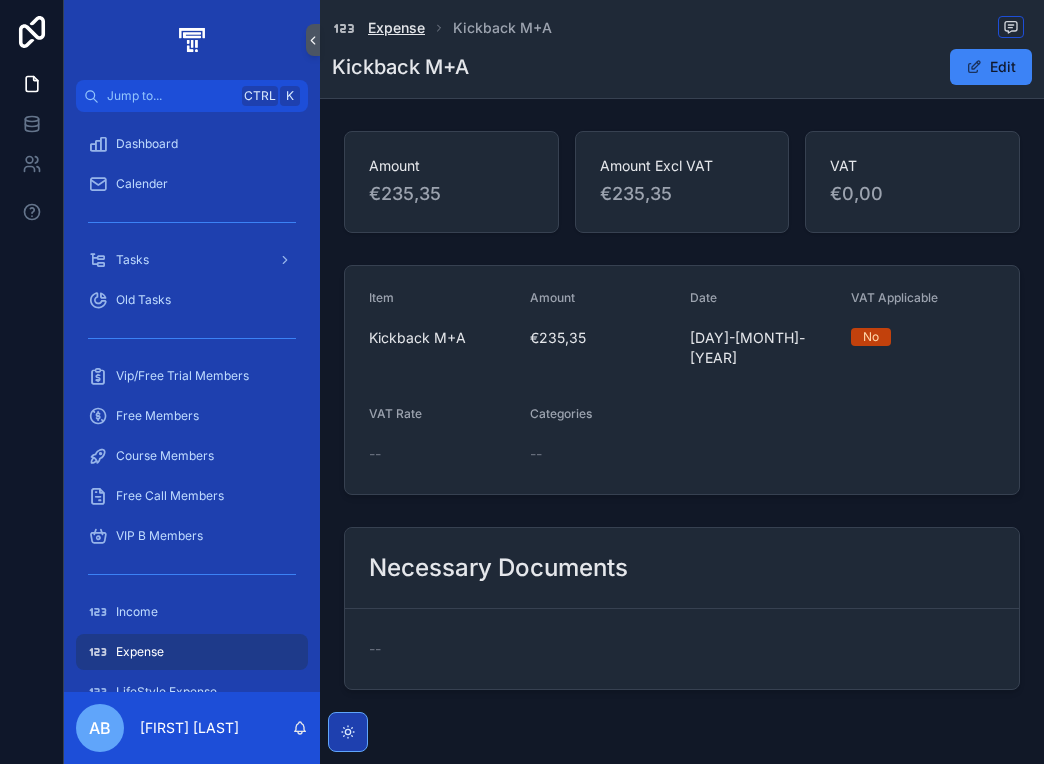 click on "Expense" at bounding box center (396, 28) 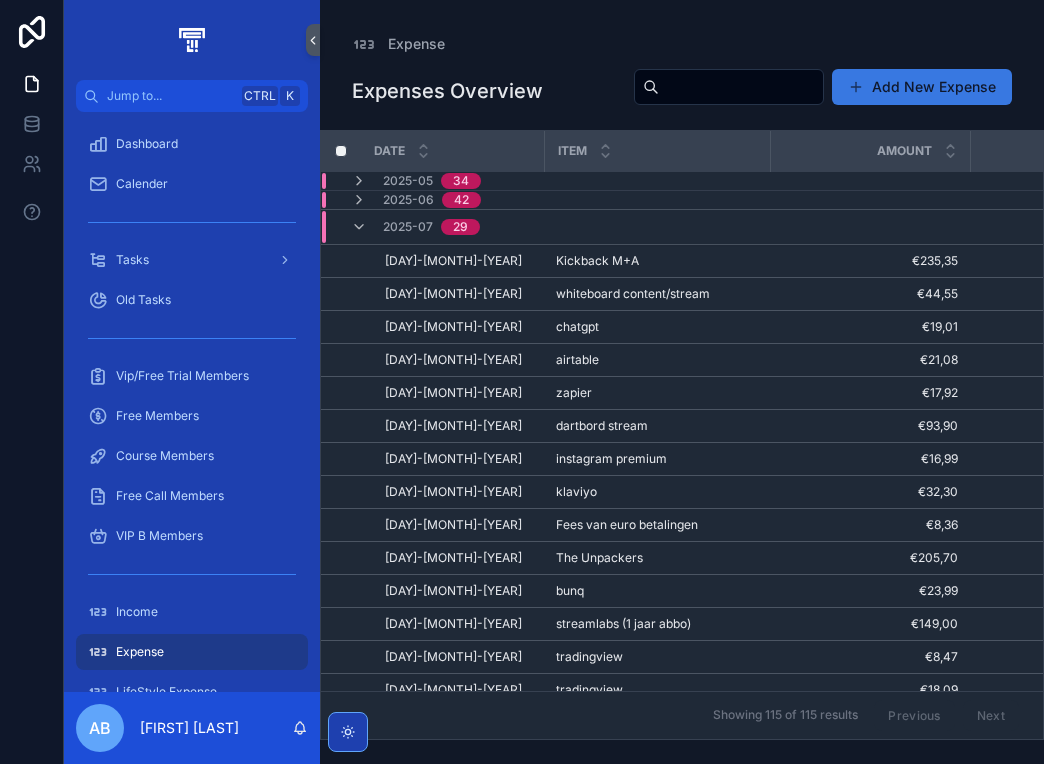 click on "Add New Expense" at bounding box center [922, 87] 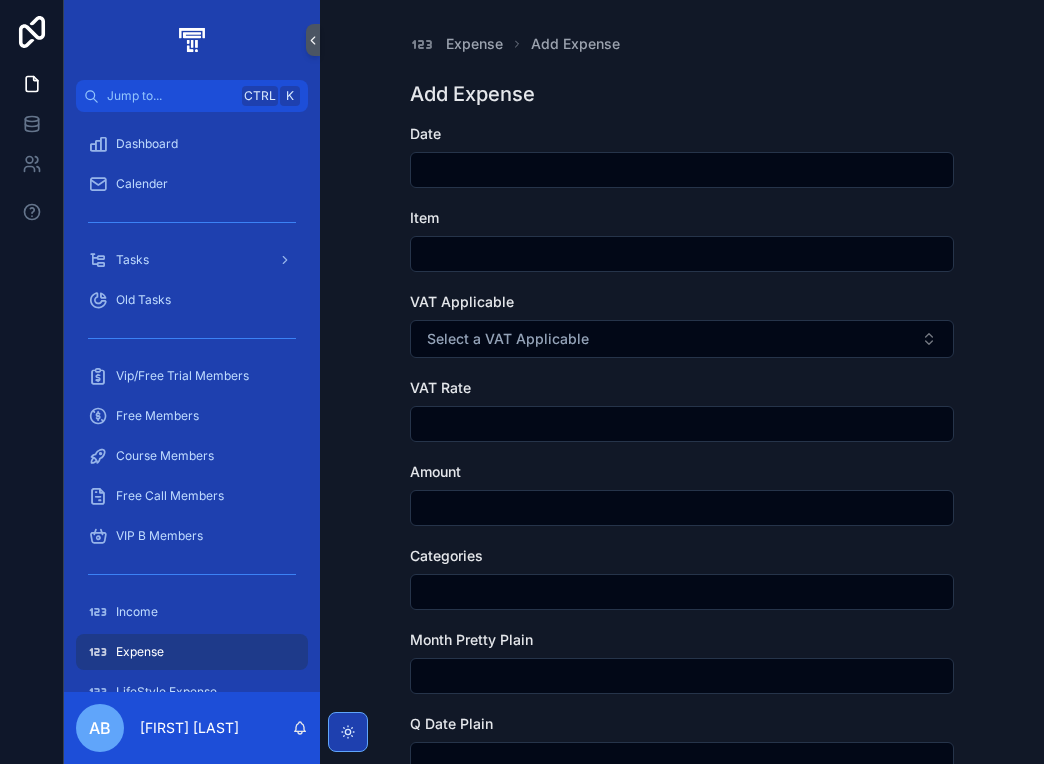 click at bounding box center [682, 170] 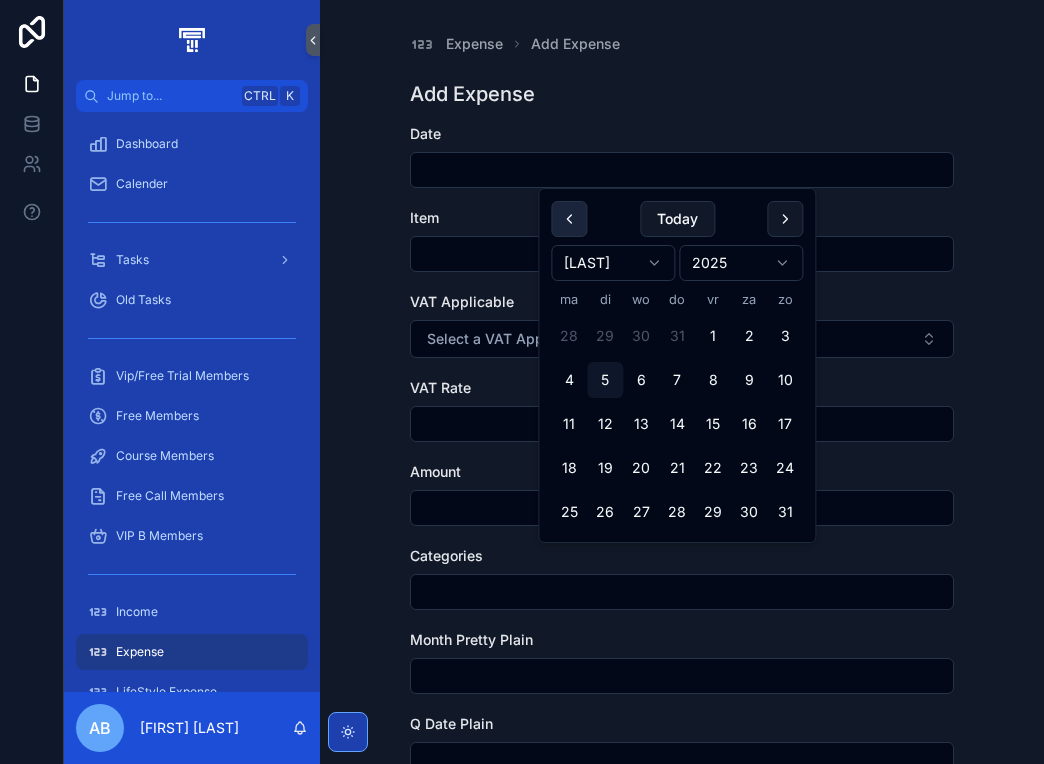 click at bounding box center (569, 219) 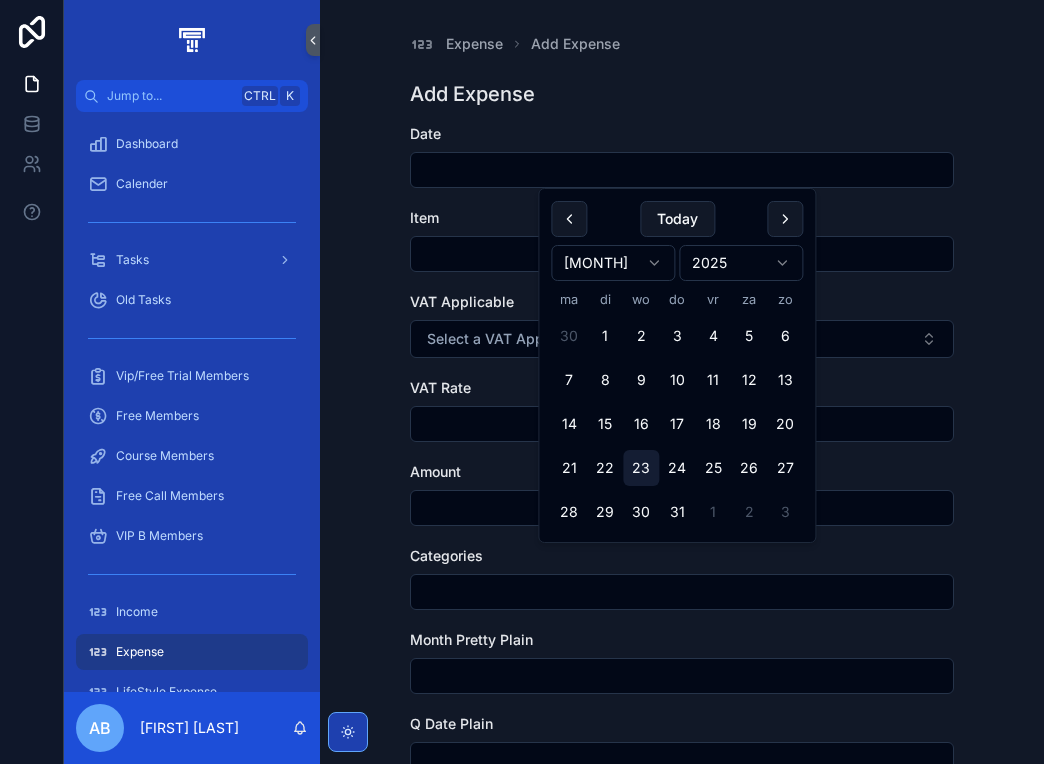 click on "23" at bounding box center [641, 468] 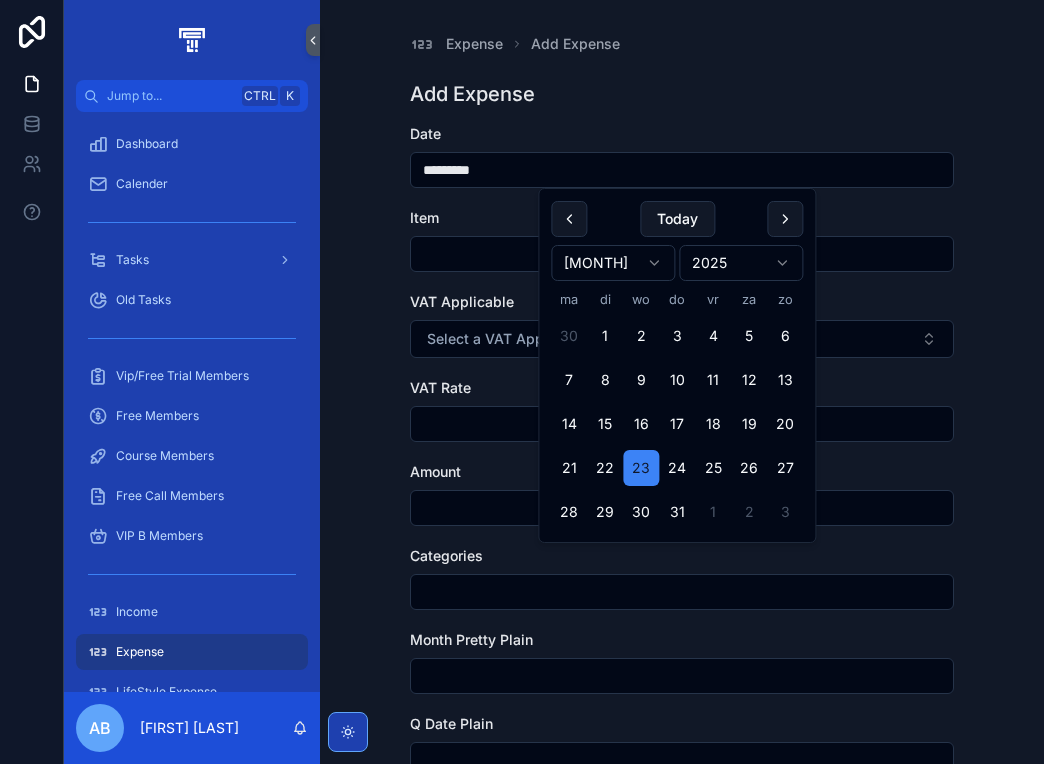 click at bounding box center [682, 254] 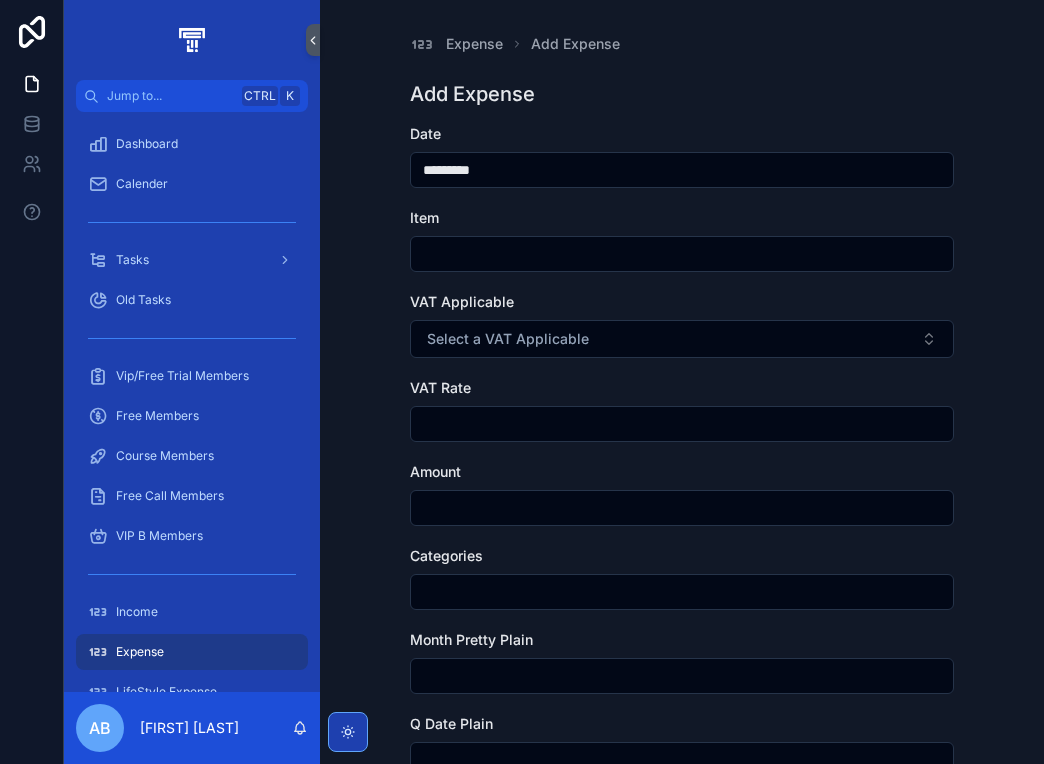 type on "**********" 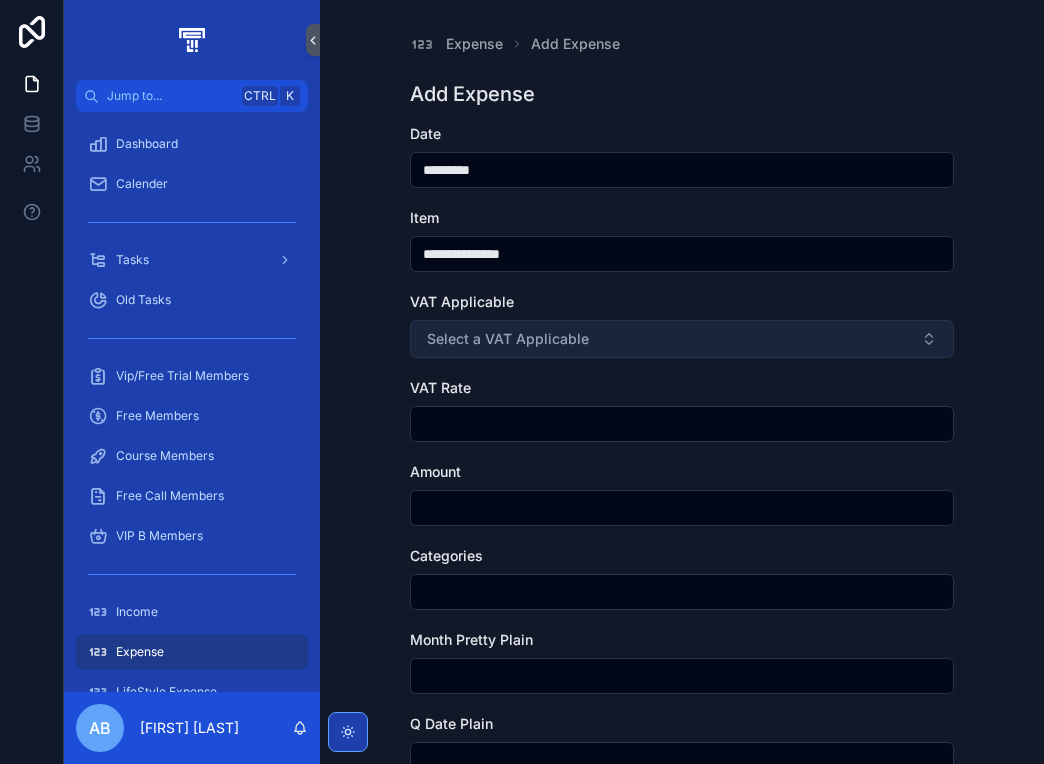 click on "Select a VAT Applicable" at bounding box center (682, 339) 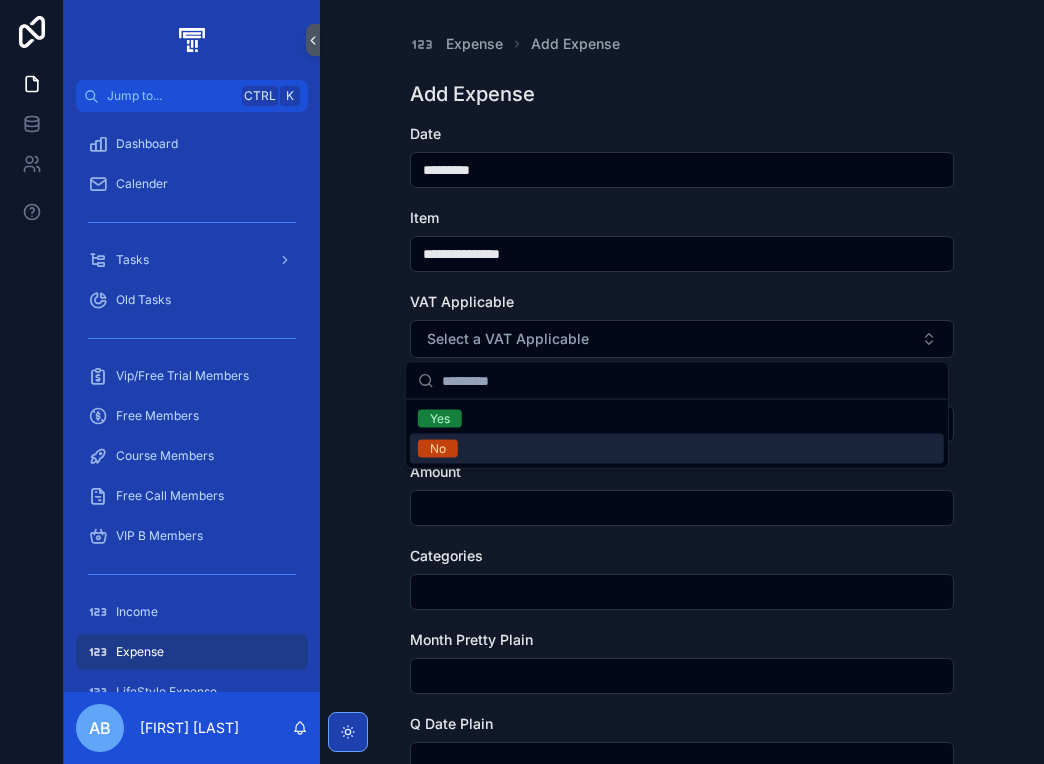 click on "No" at bounding box center (677, 449) 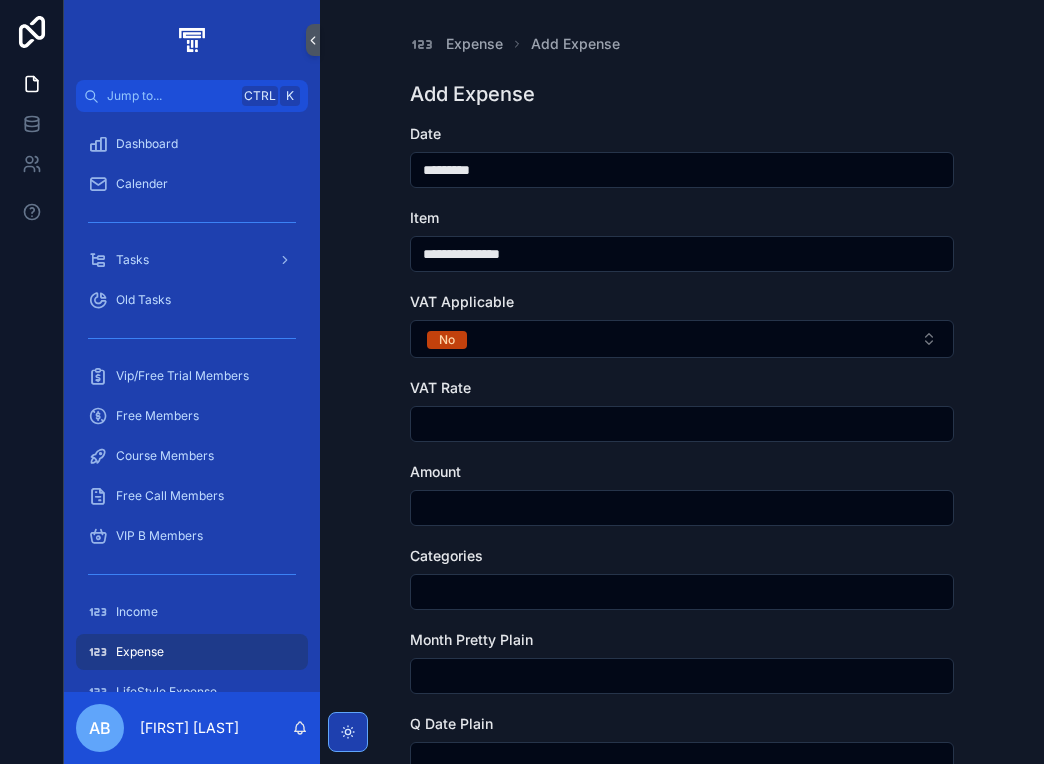 click at bounding box center (682, 508) 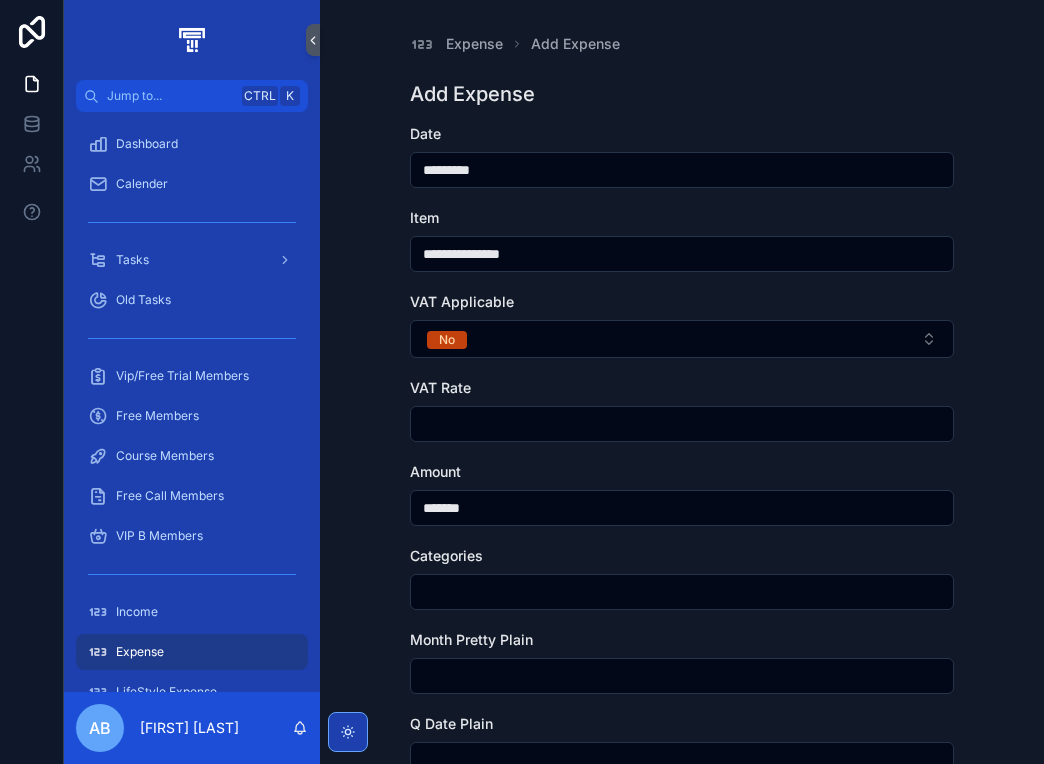 scroll, scrollTop: 300, scrollLeft: 0, axis: vertical 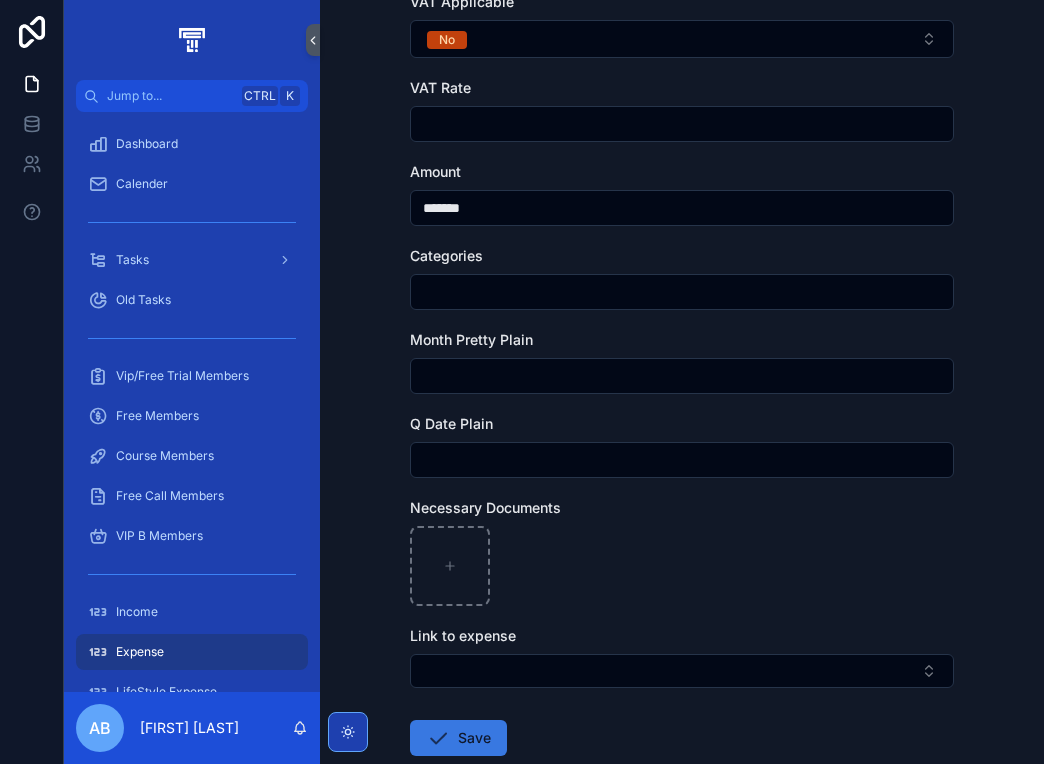 type on "*******" 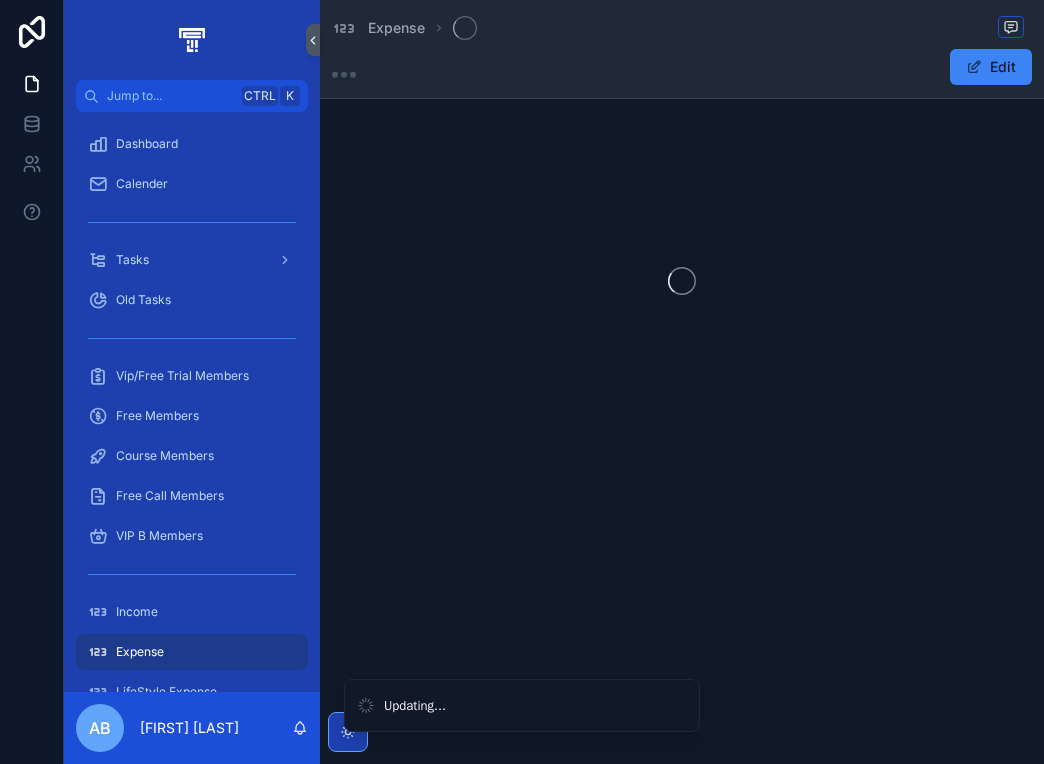 scroll, scrollTop: 0, scrollLeft: 0, axis: both 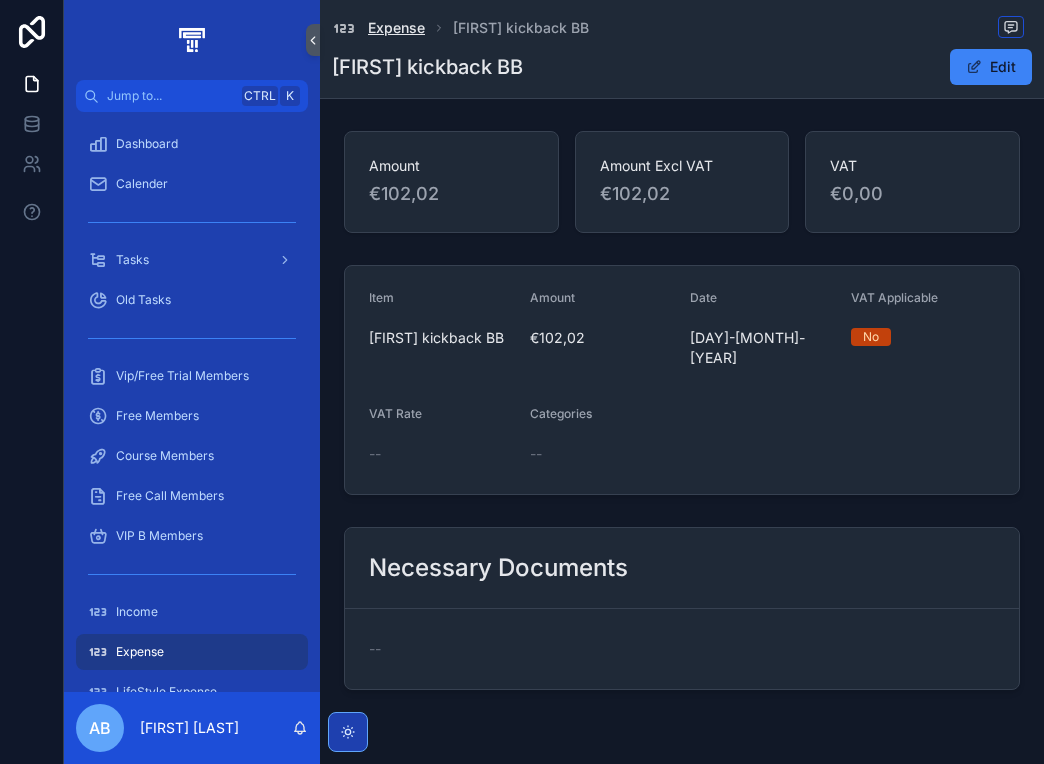 click on "Expense" at bounding box center (396, 28) 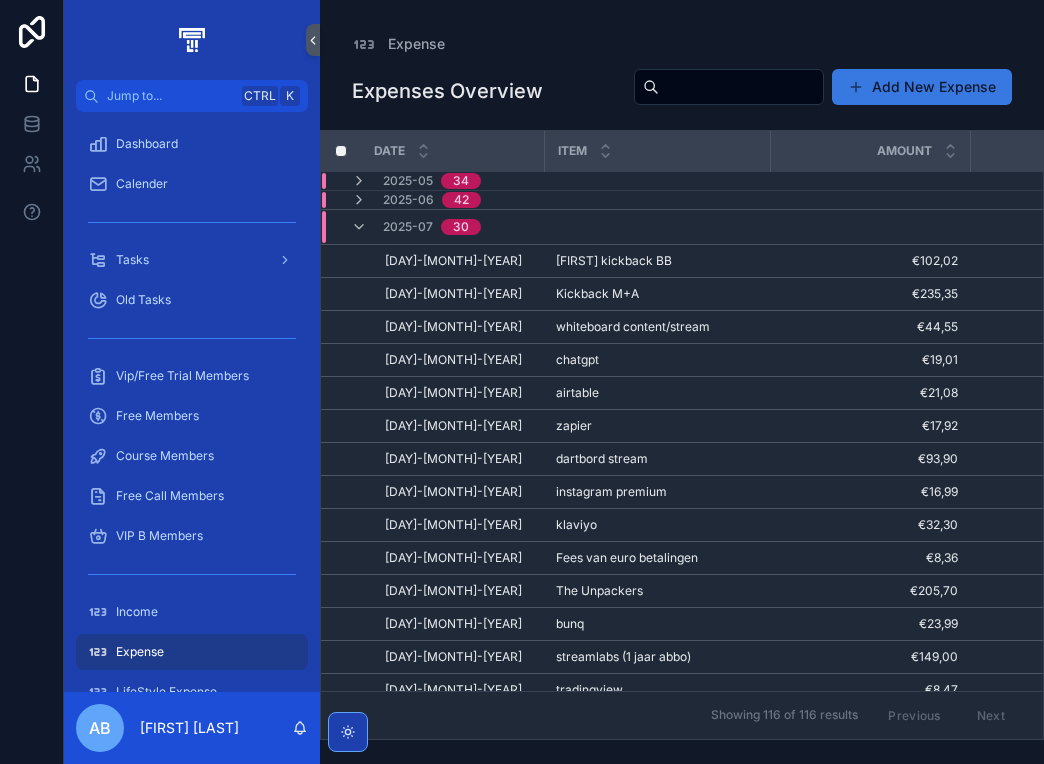 click on "Add New Expense" at bounding box center [922, 87] 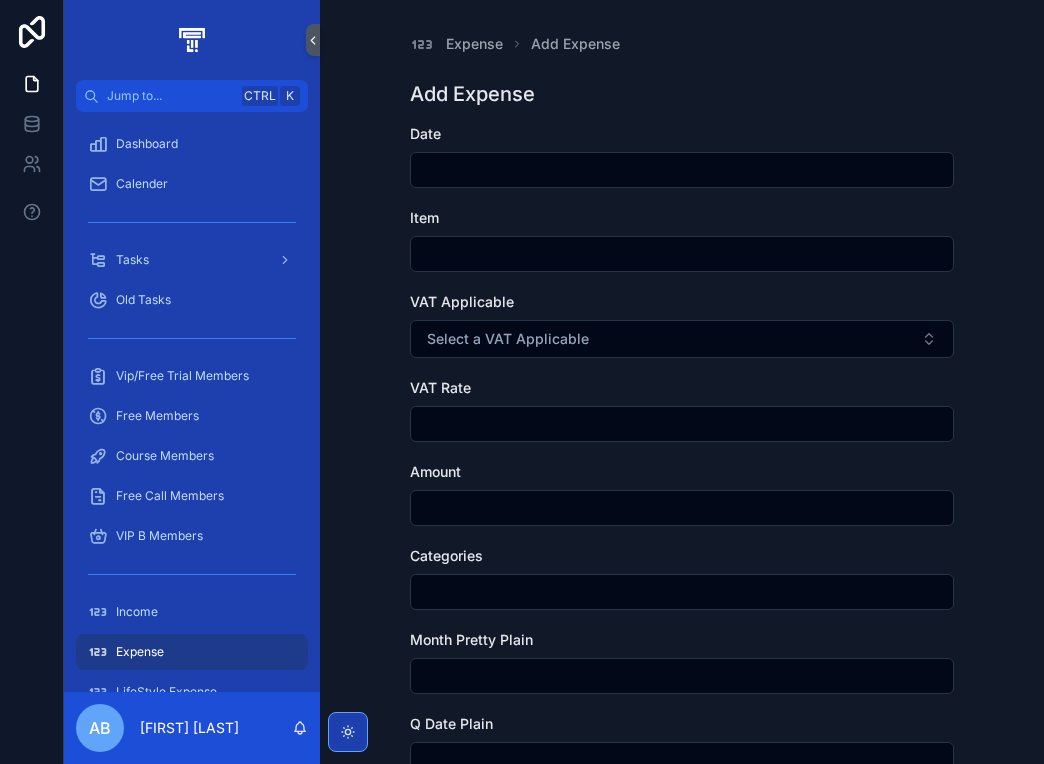 click at bounding box center [682, 170] 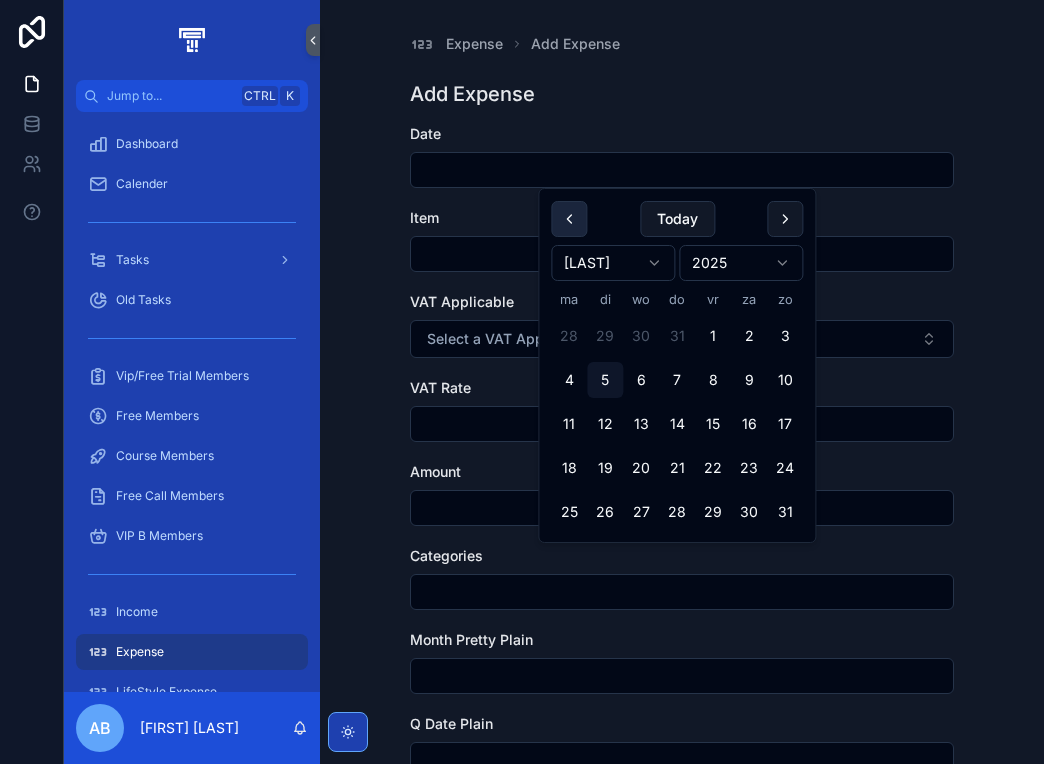 click at bounding box center [569, 219] 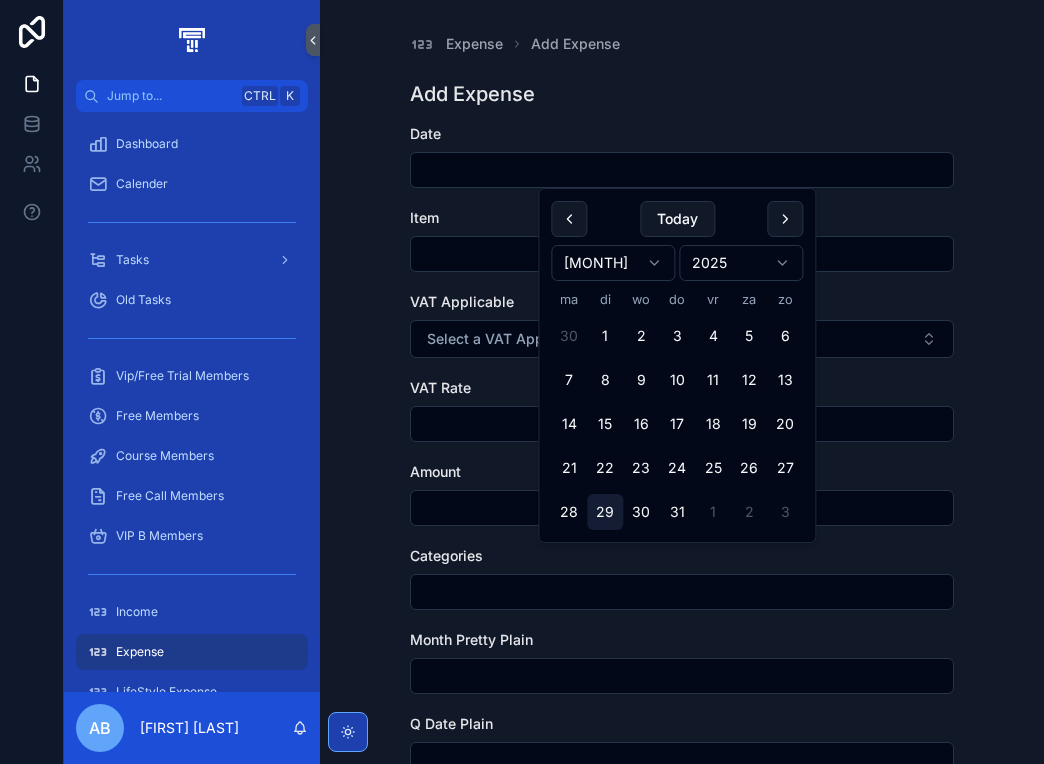 click on "29" at bounding box center [605, 512] 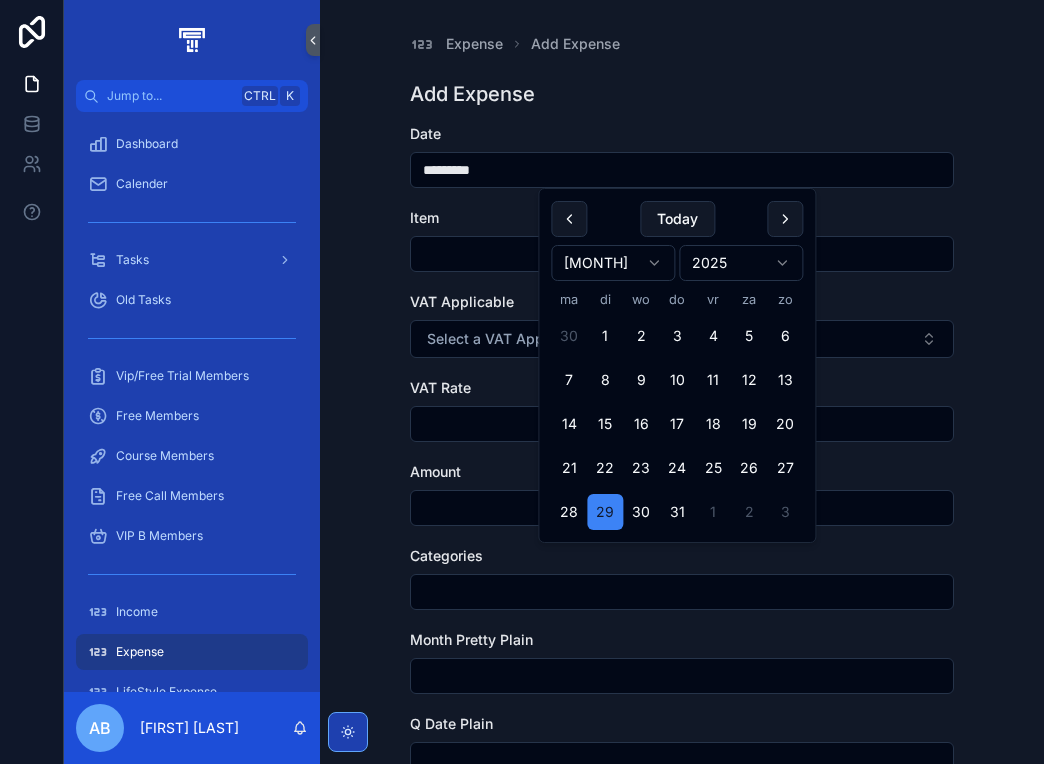 type on "*********" 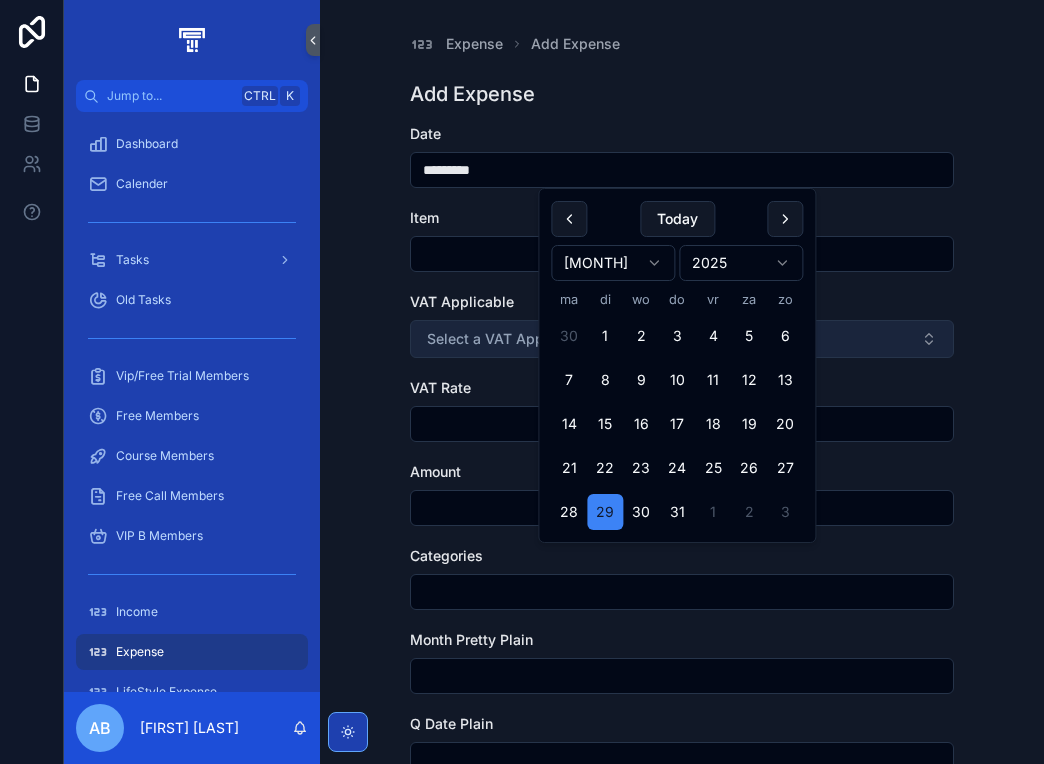 click on "Select a VAT Applicable" at bounding box center (508, 339) 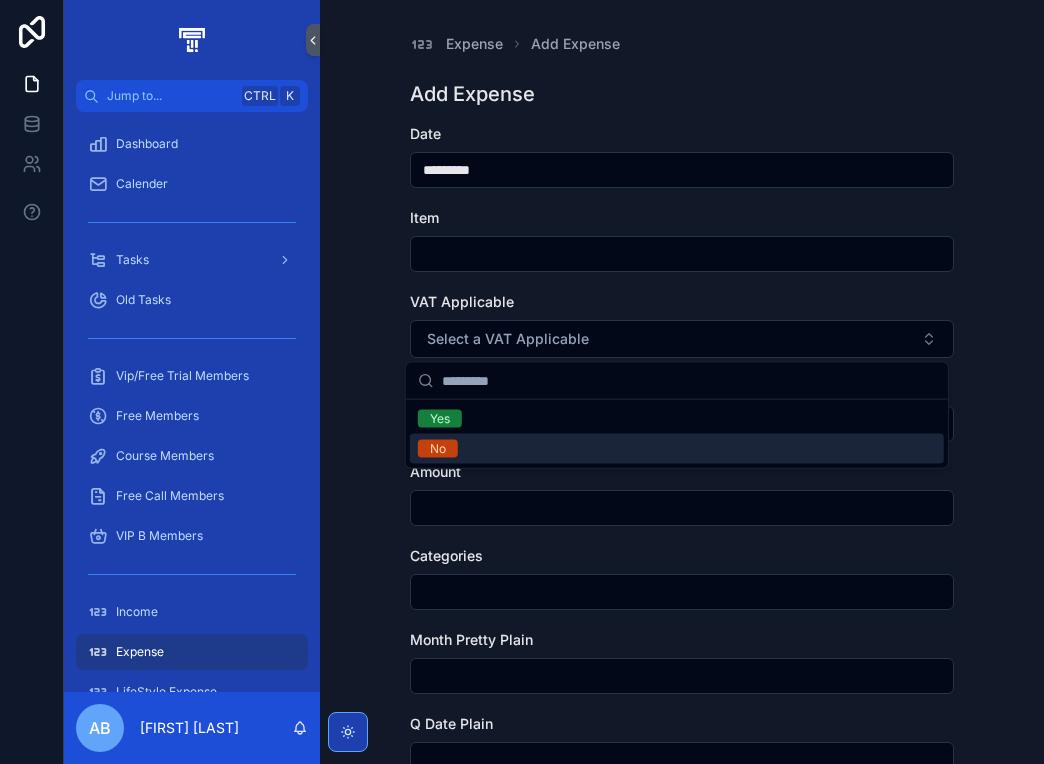 click on "No" at bounding box center (677, 449) 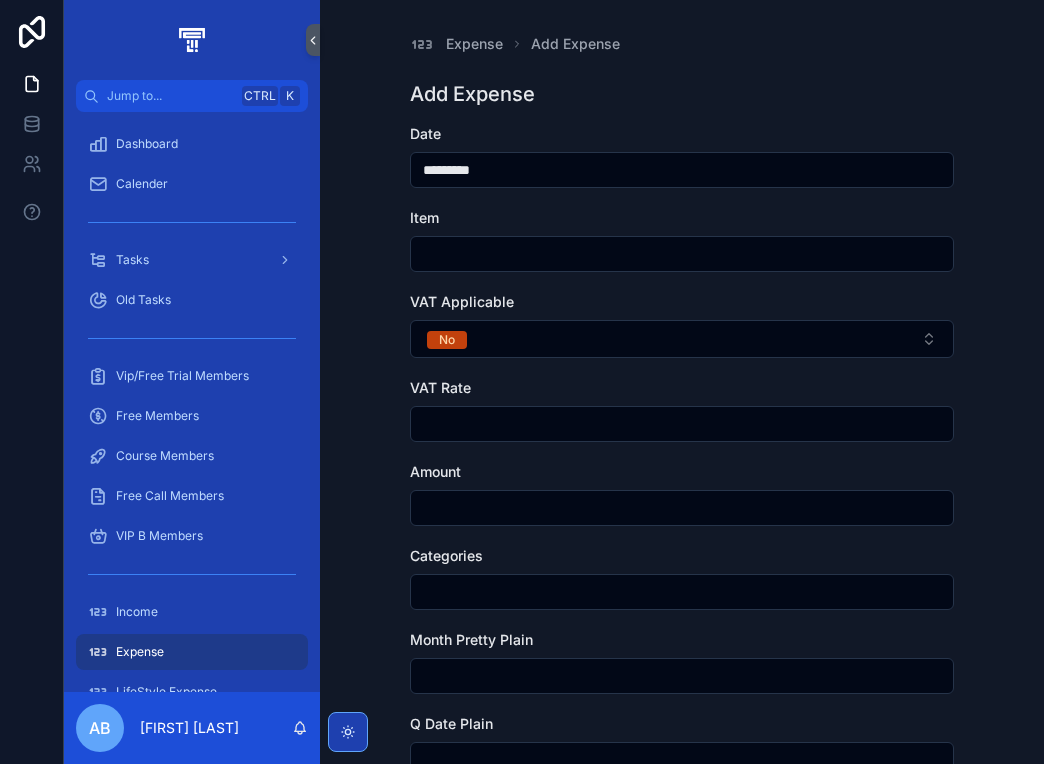 click at bounding box center [682, 254] 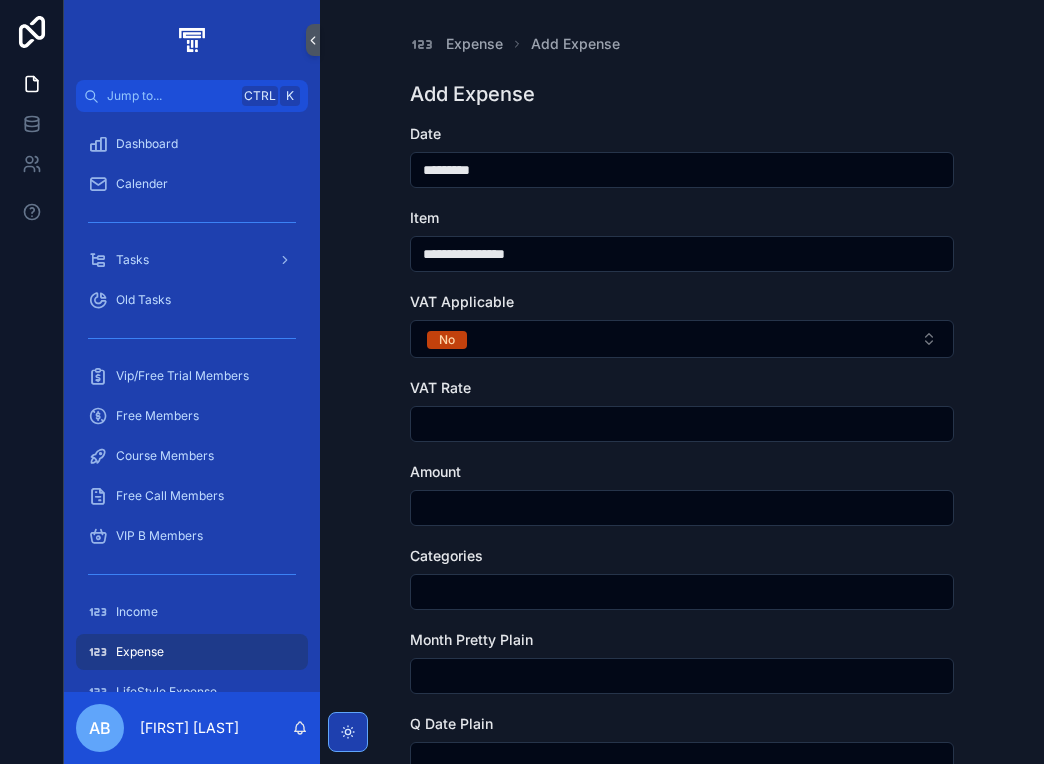 click at bounding box center [682, 508] 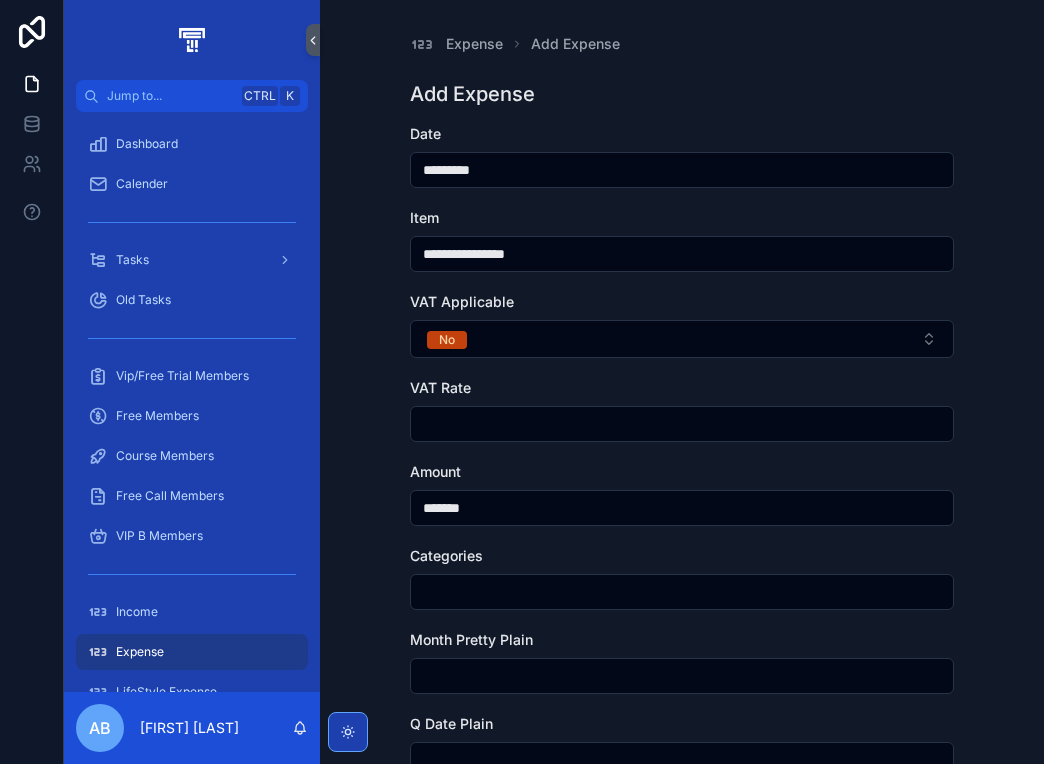 type on "*******" 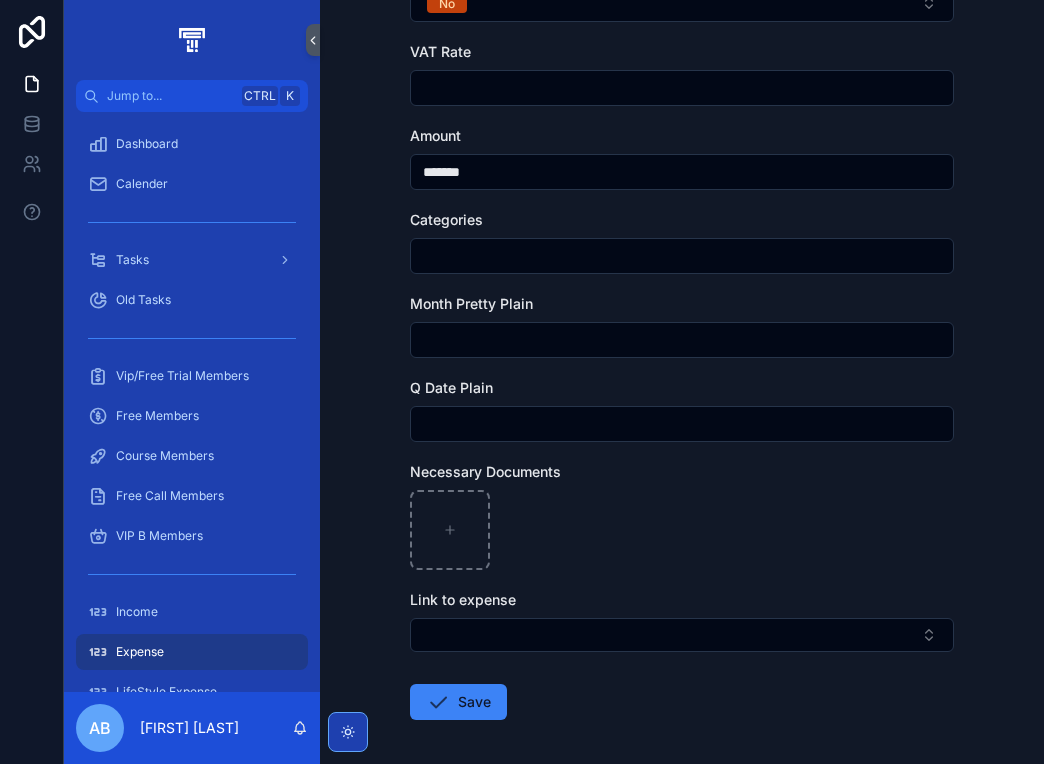 scroll, scrollTop: 420, scrollLeft: 0, axis: vertical 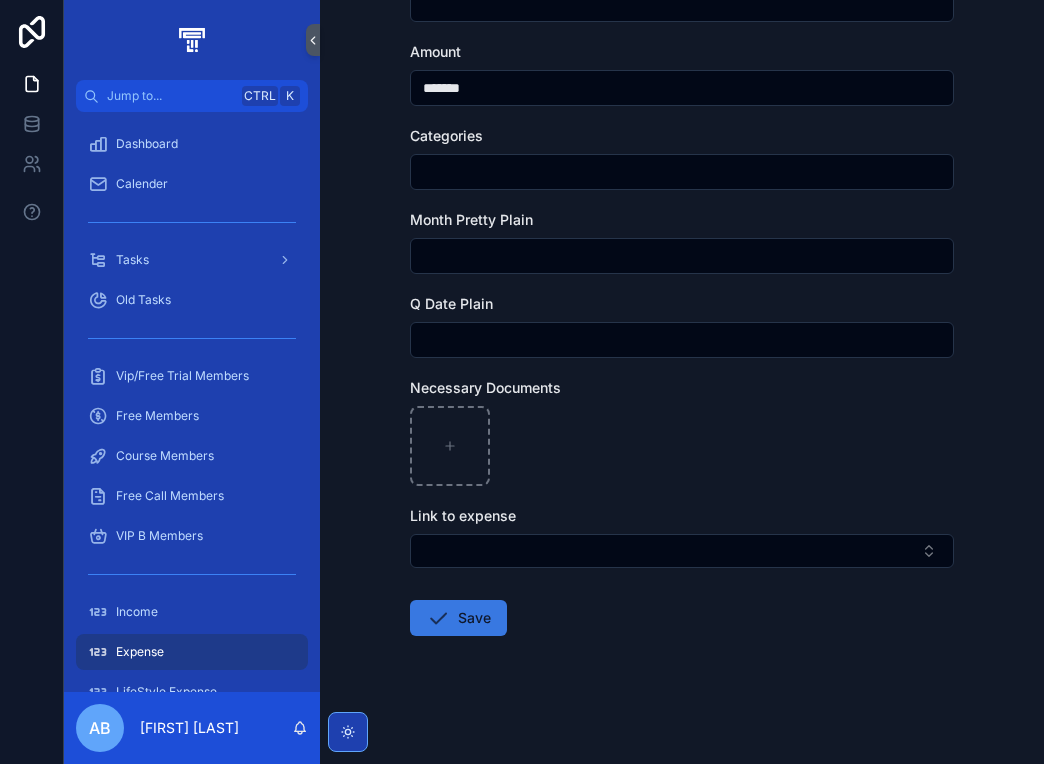 click on "Save" at bounding box center (458, 618) 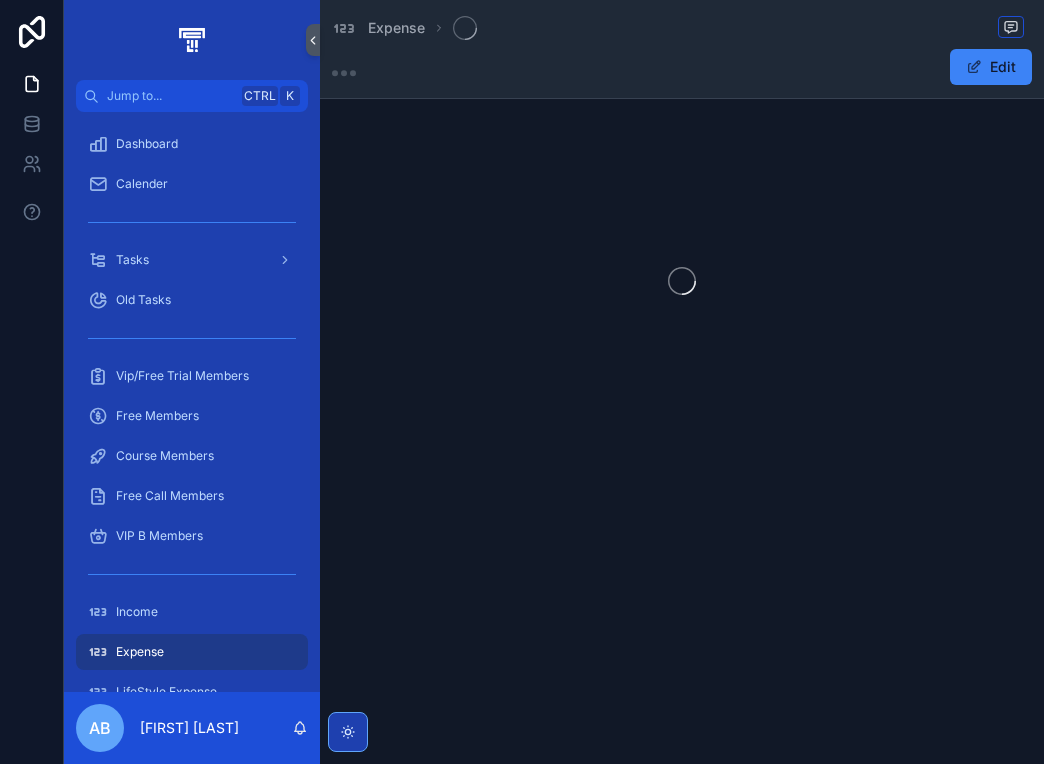 scroll, scrollTop: 0, scrollLeft: 0, axis: both 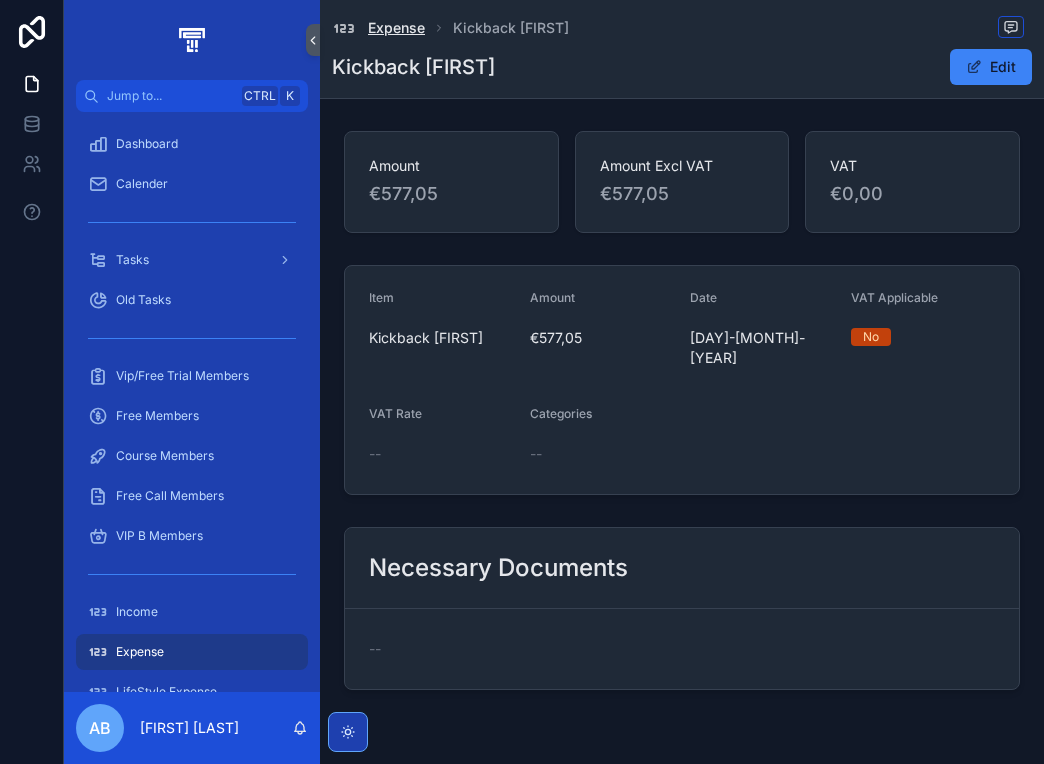 click on "Expense" at bounding box center [396, 28] 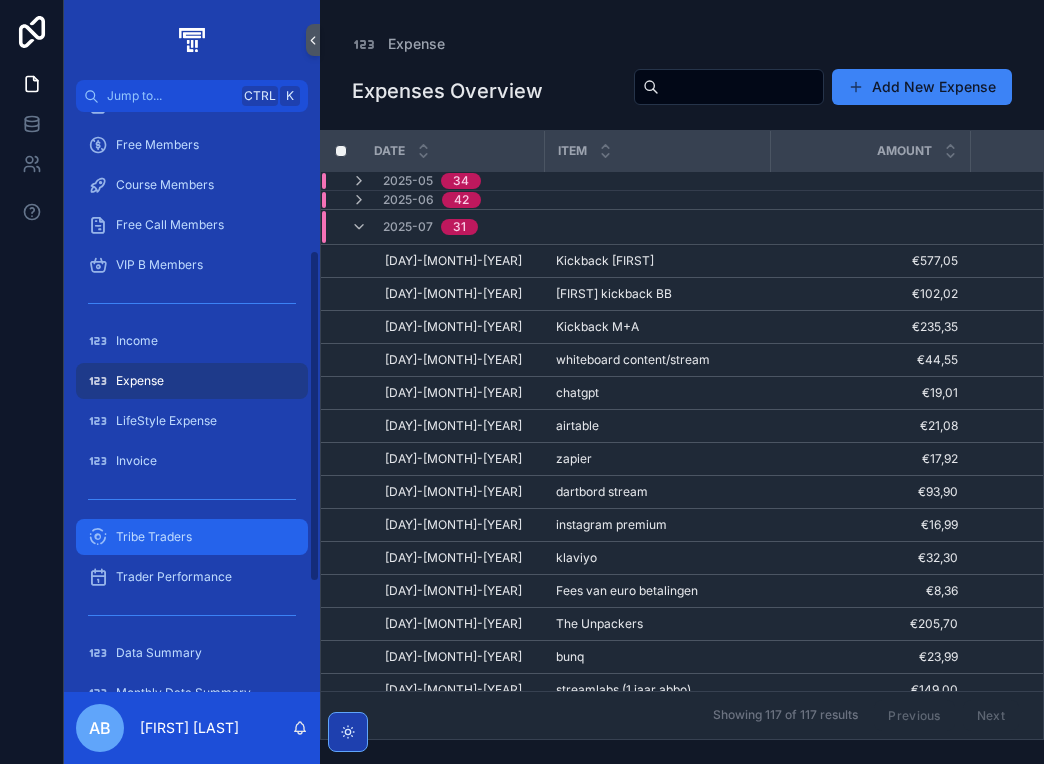 scroll, scrollTop: 300, scrollLeft: 0, axis: vertical 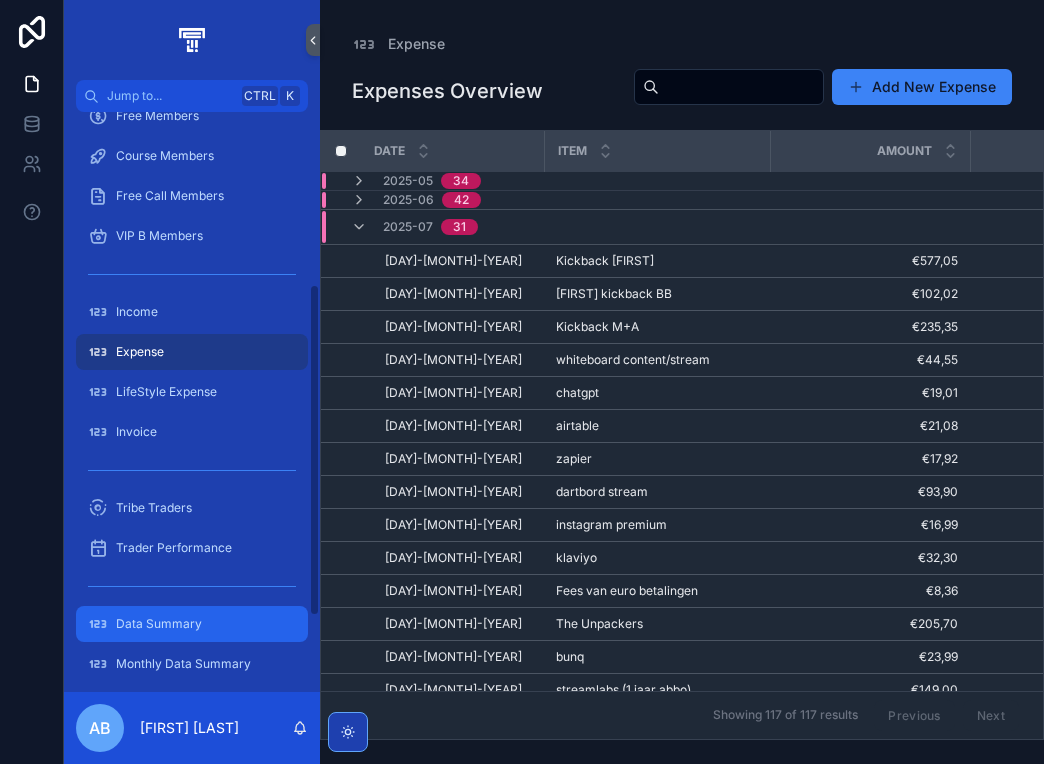 click on "Data Summary" at bounding box center [192, 624] 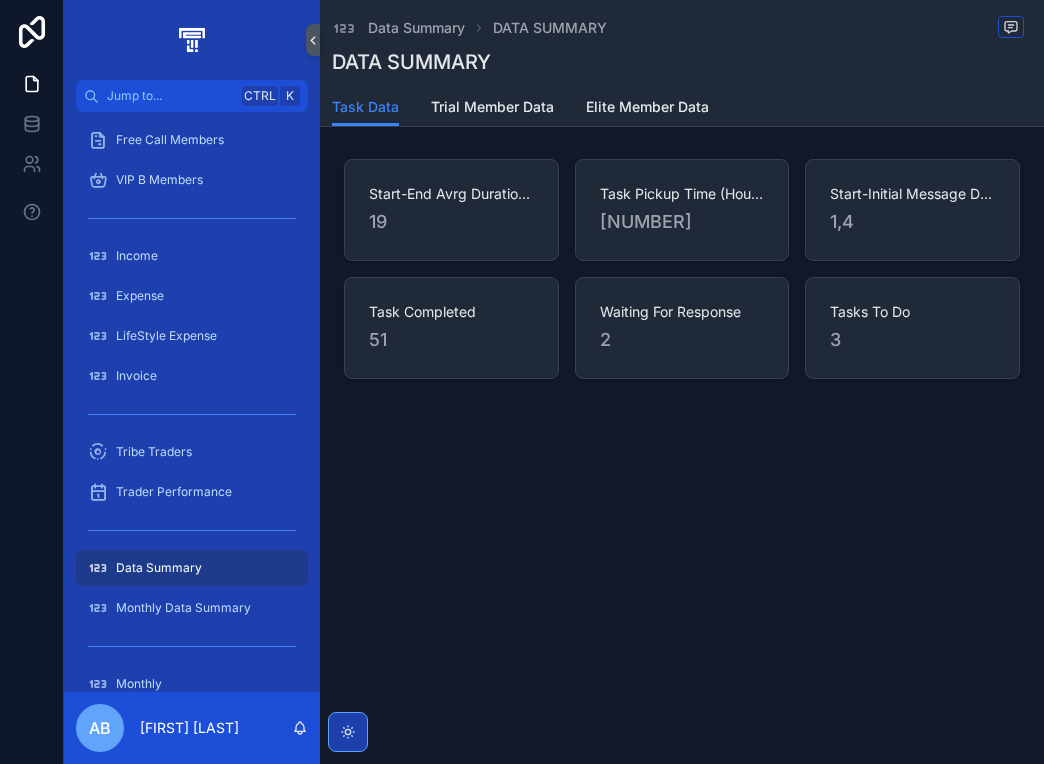 scroll, scrollTop: 400, scrollLeft: 0, axis: vertical 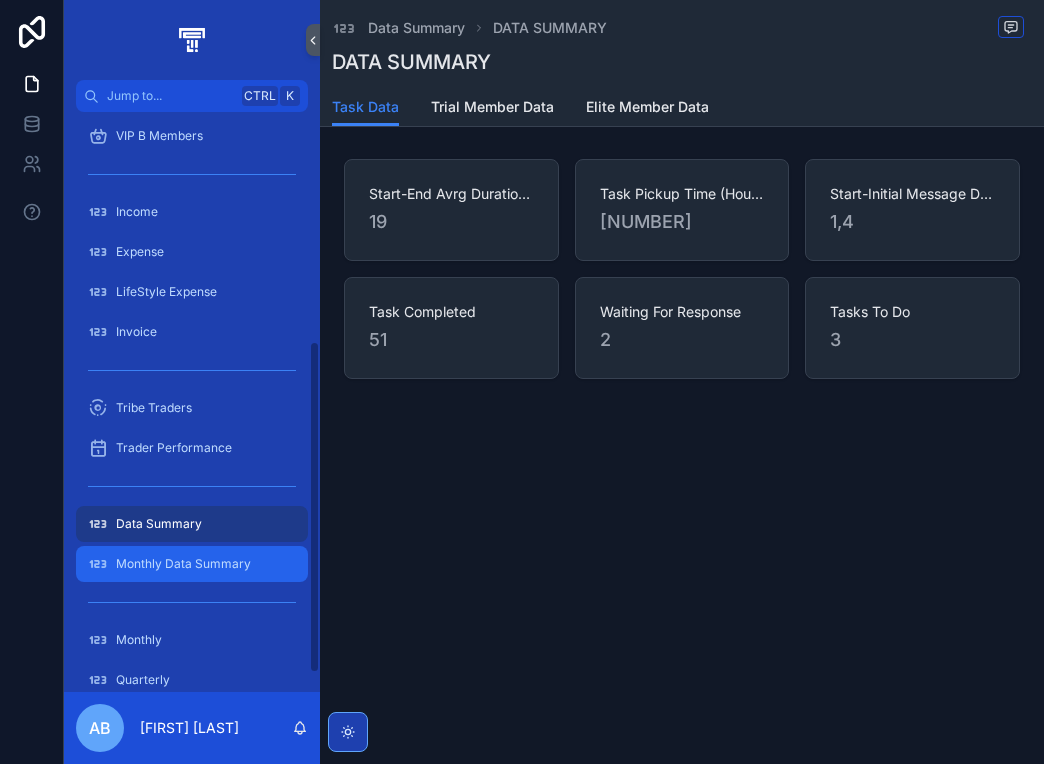 click on "Monthly Data Summary" at bounding box center (183, 564) 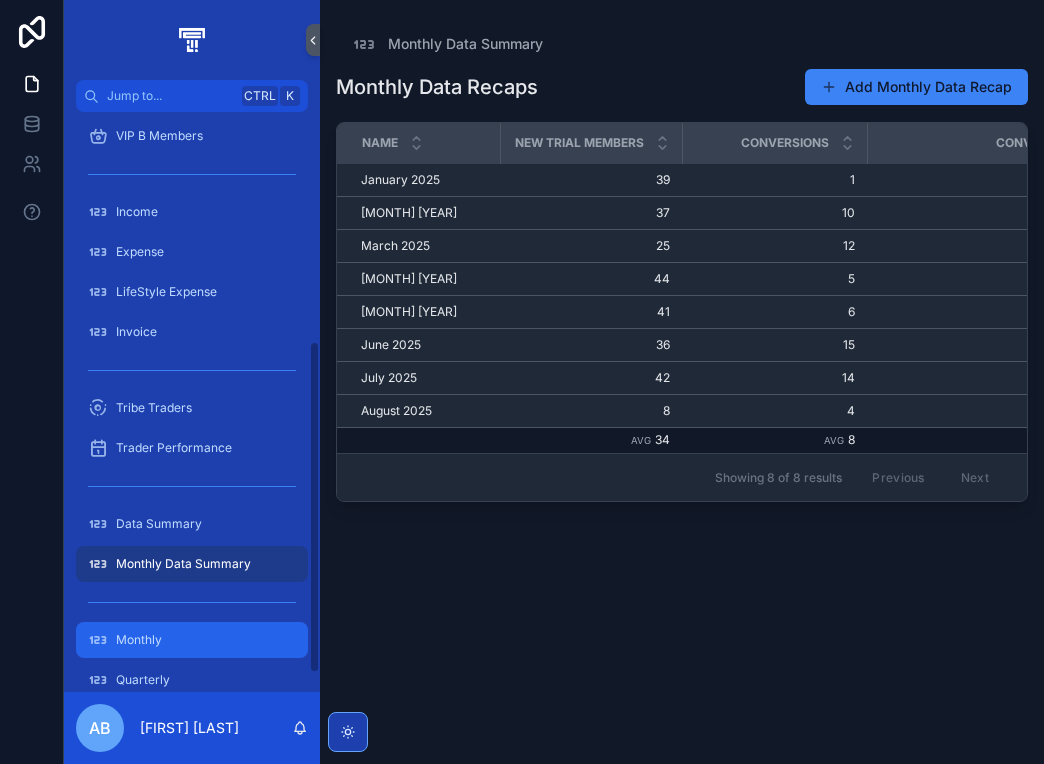 click on "Monthly" at bounding box center [192, 640] 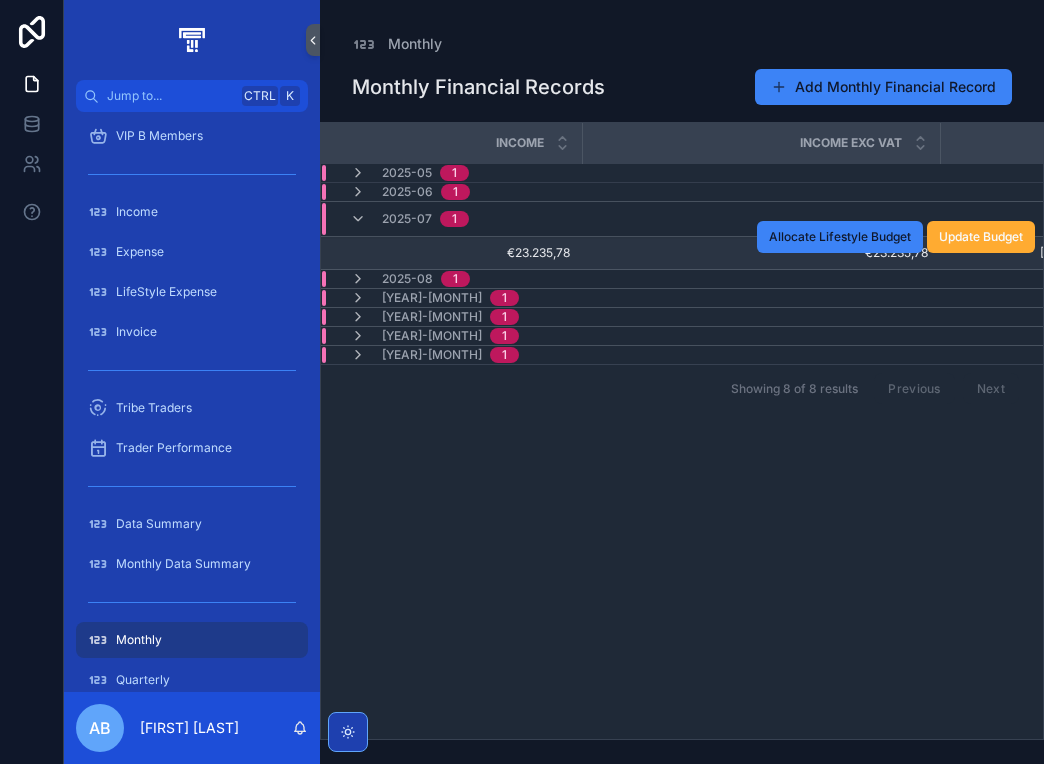 click on "€23.235,78" at bounding box center [761, 253] 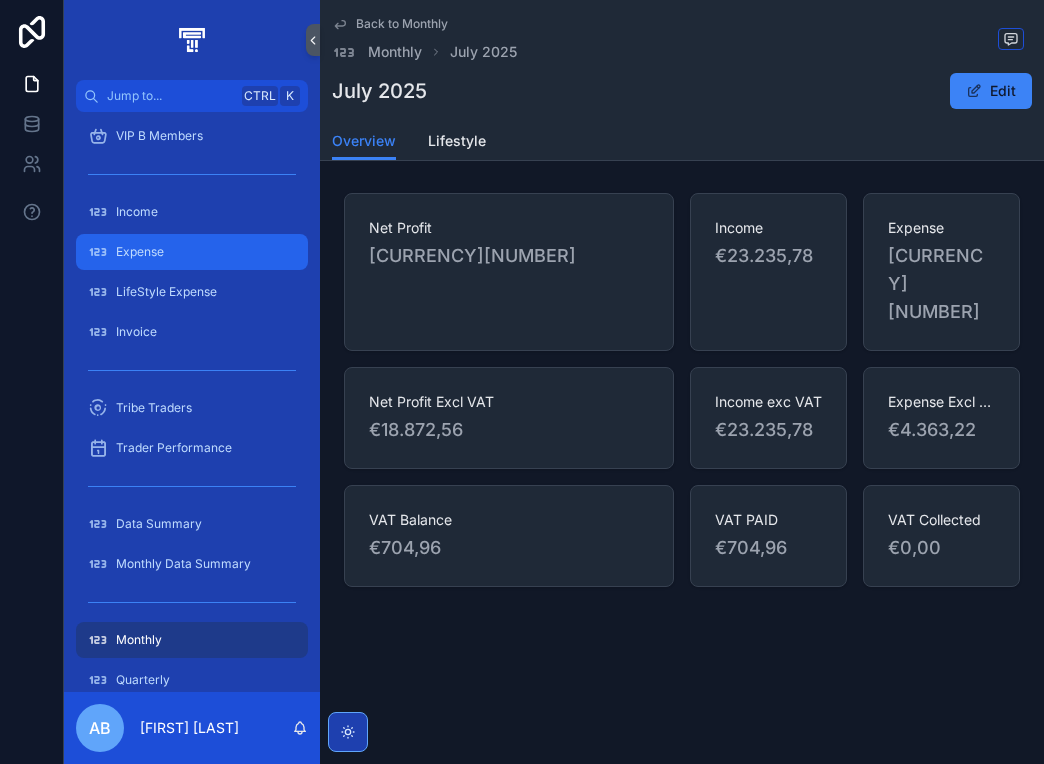 click on "Expense" at bounding box center (192, 252) 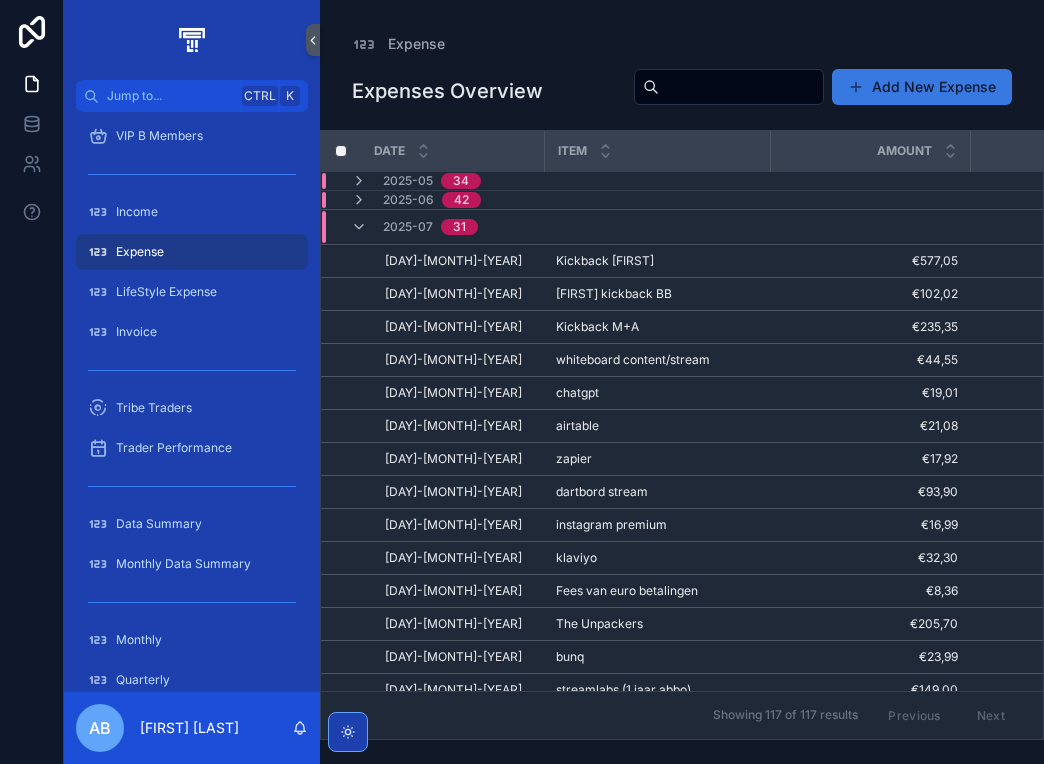click on "Add New Expense" at bounding box center [922, 87] 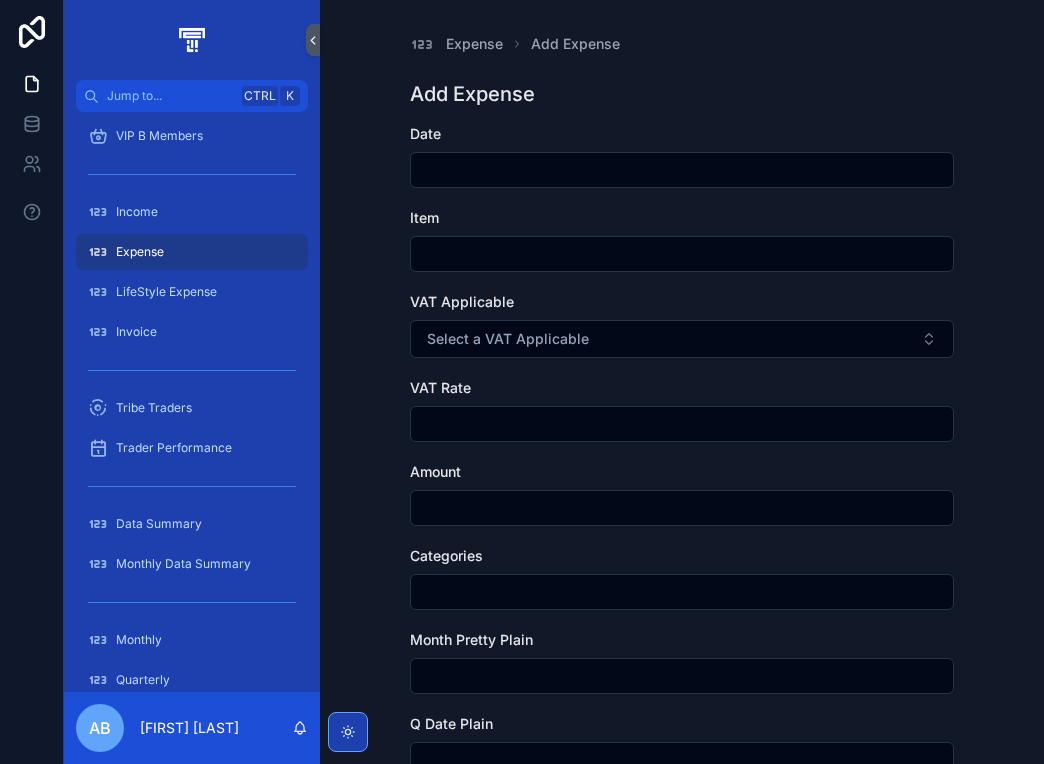 click at bounding box center [682, 170] 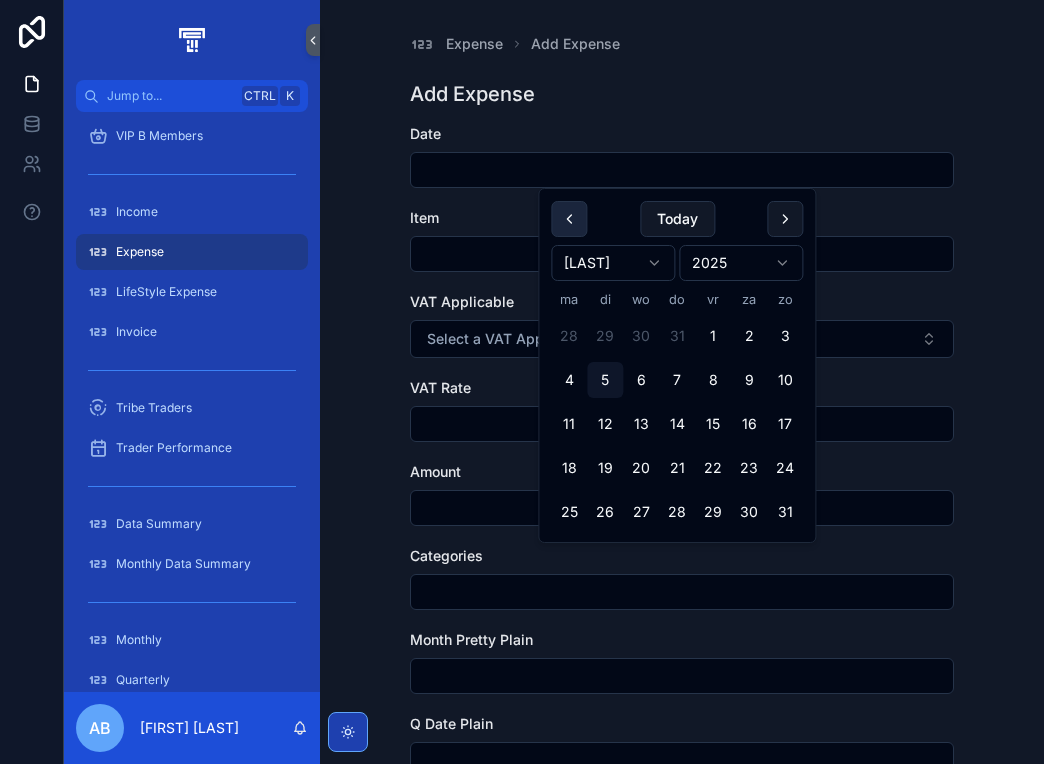 click at bounding box center [569, 219] 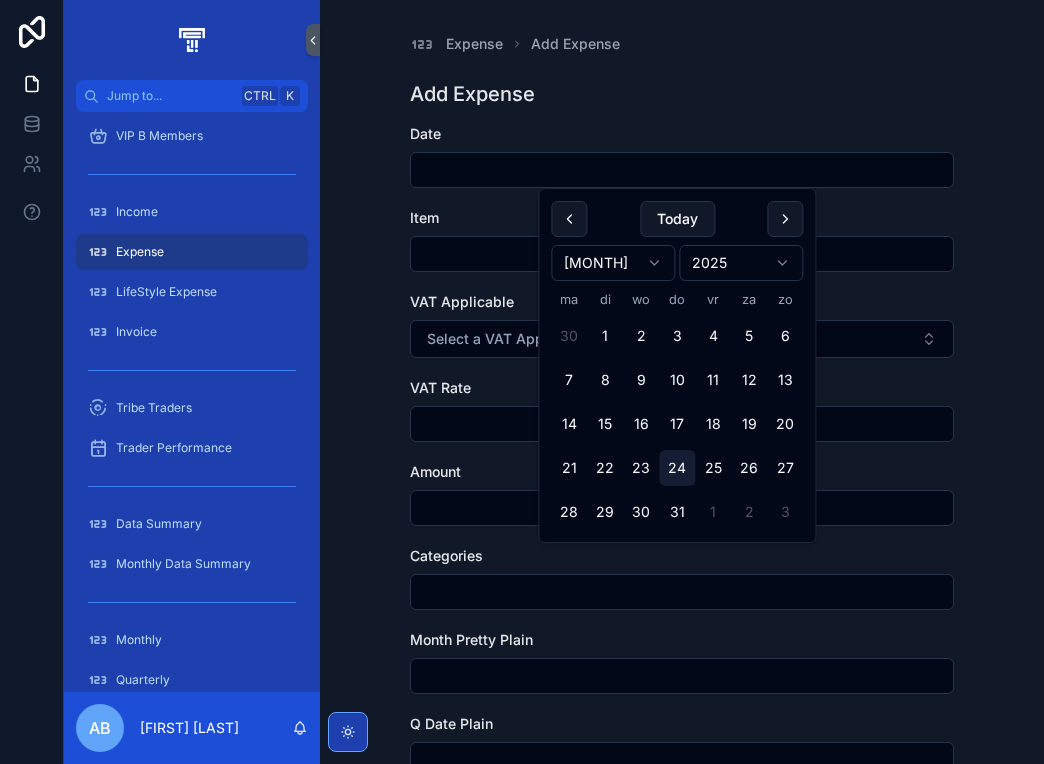 click on "24" at bounding box center (677, 468) 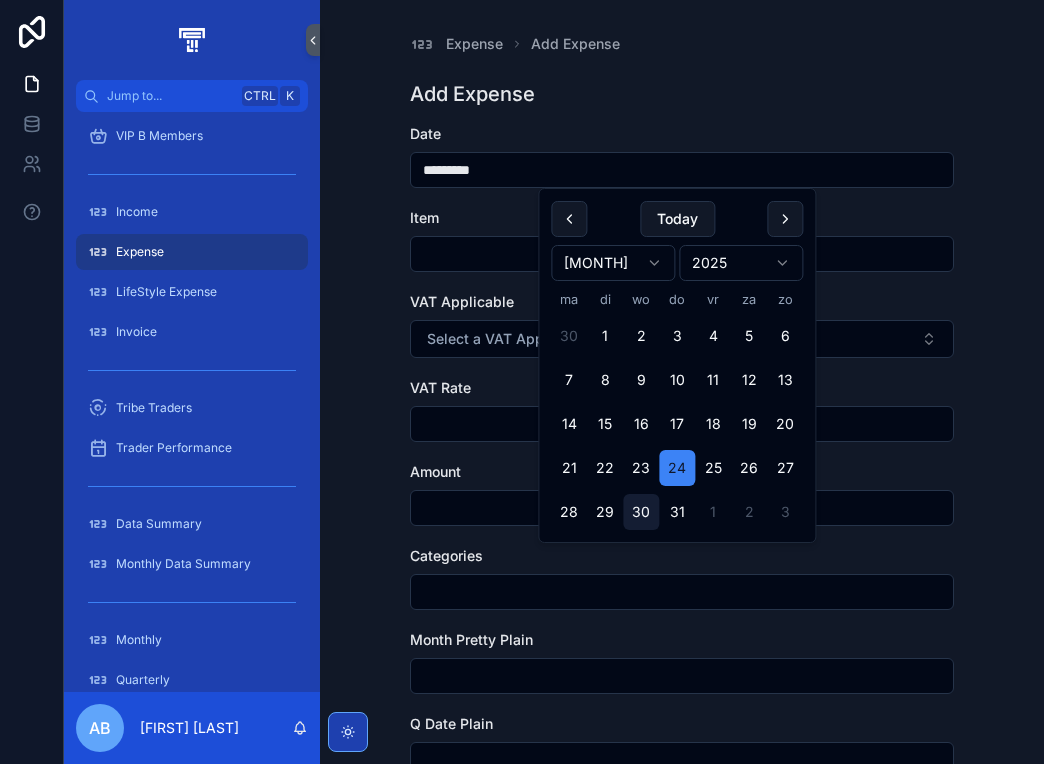 click on "30" at bounding box center (641, 512) 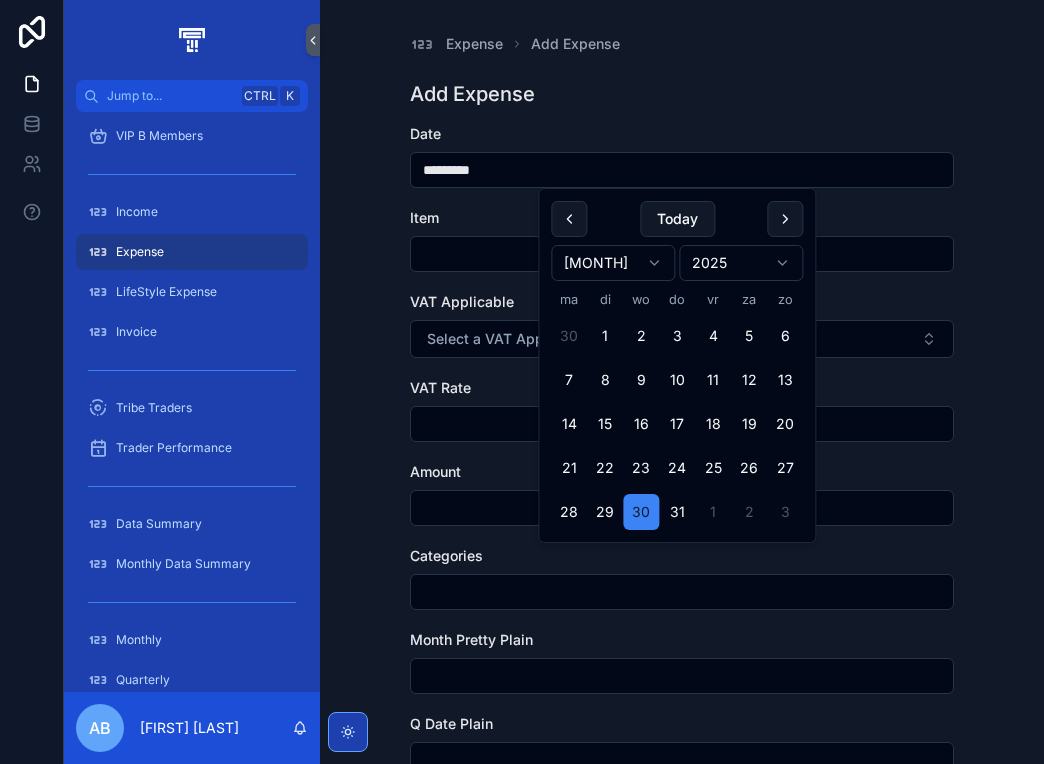 click at bounding box center (682, 254) 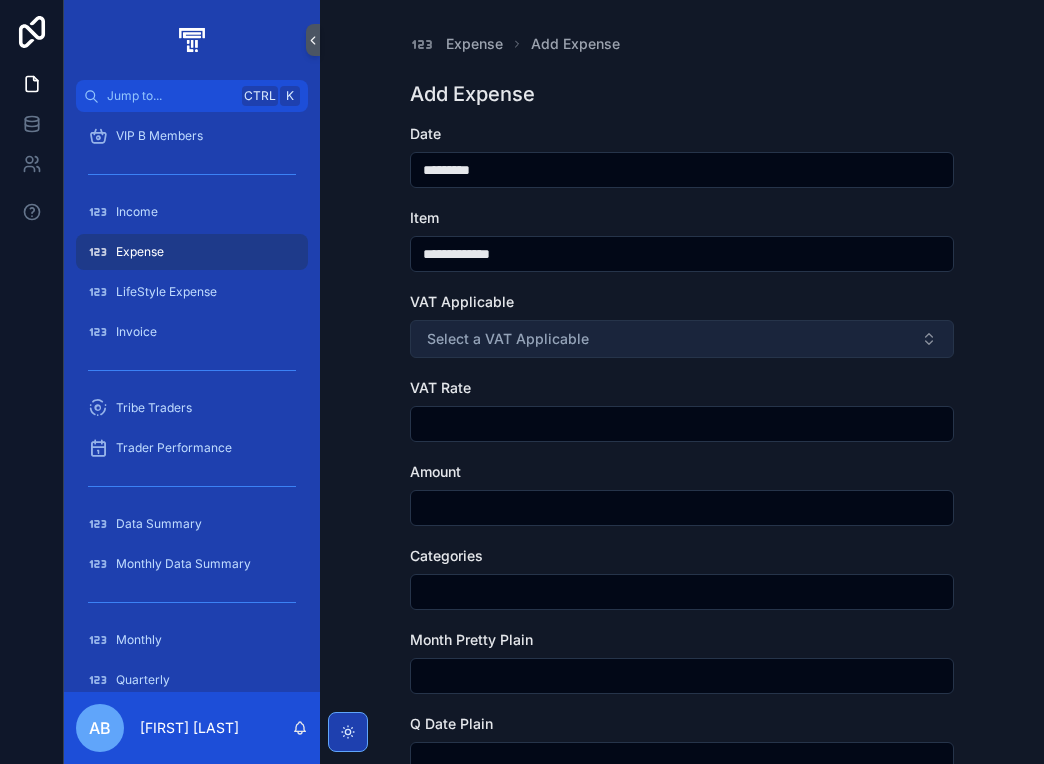 type on "**********" 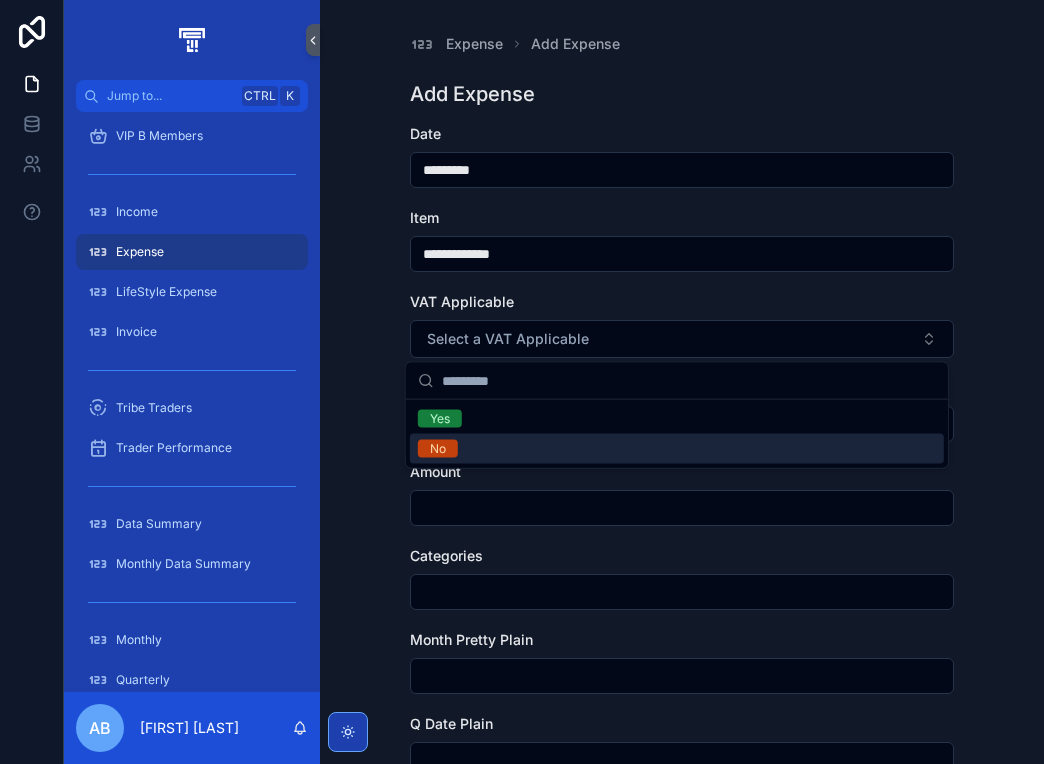 click on "No" at bounding box center [677, 449] 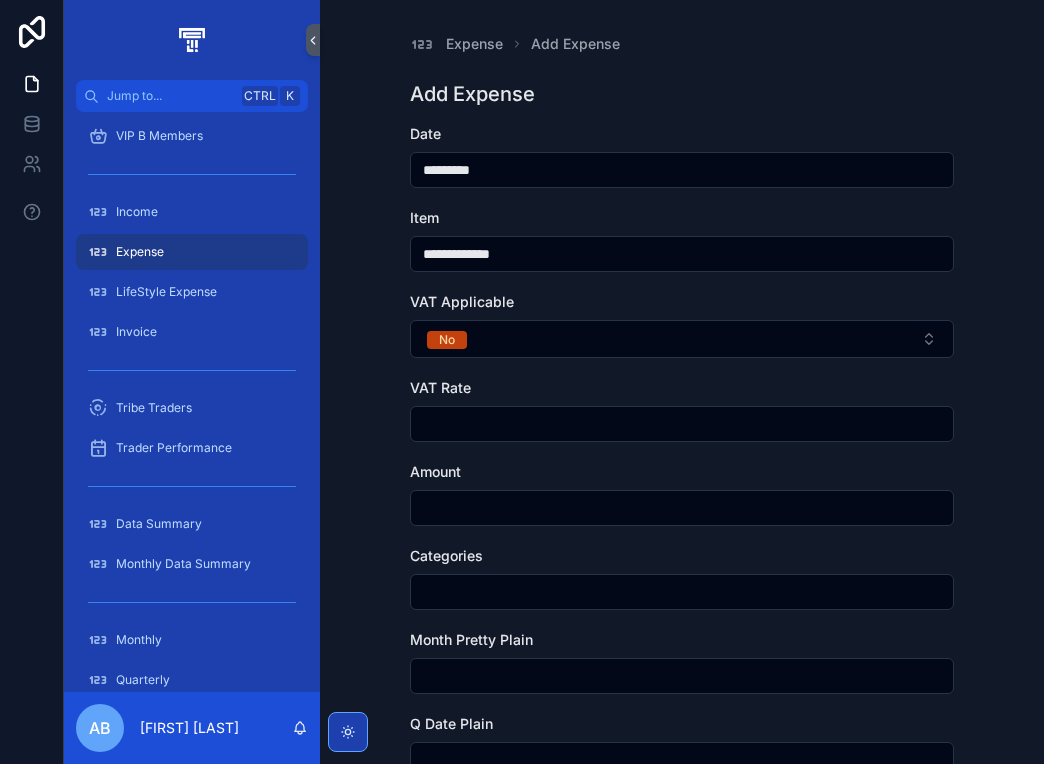 click at bounding box center (682, 424) 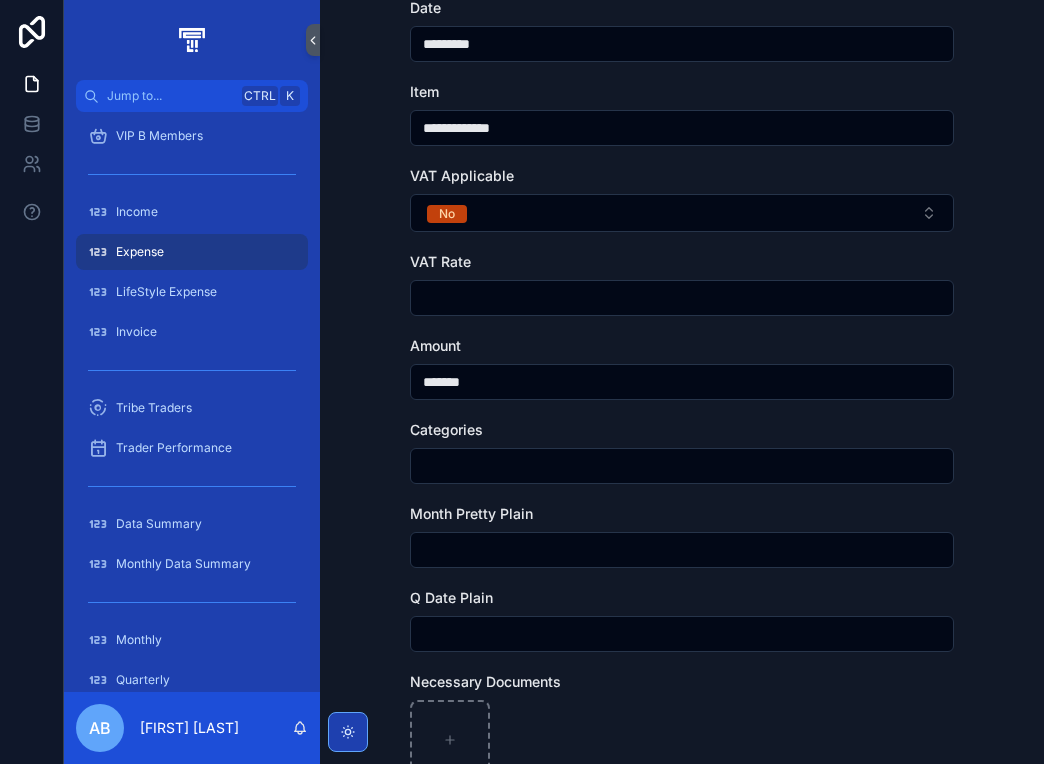 scroll, scrollTop: 300, scrollLeft: 0, axis: vertical 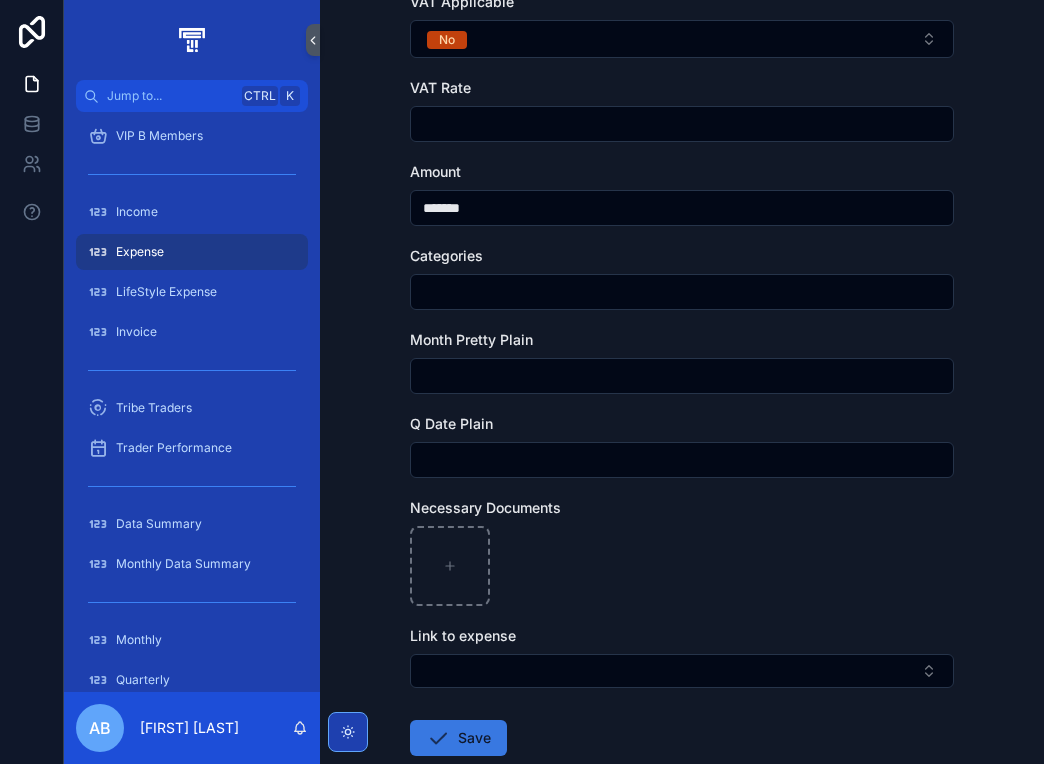 type on "*******" 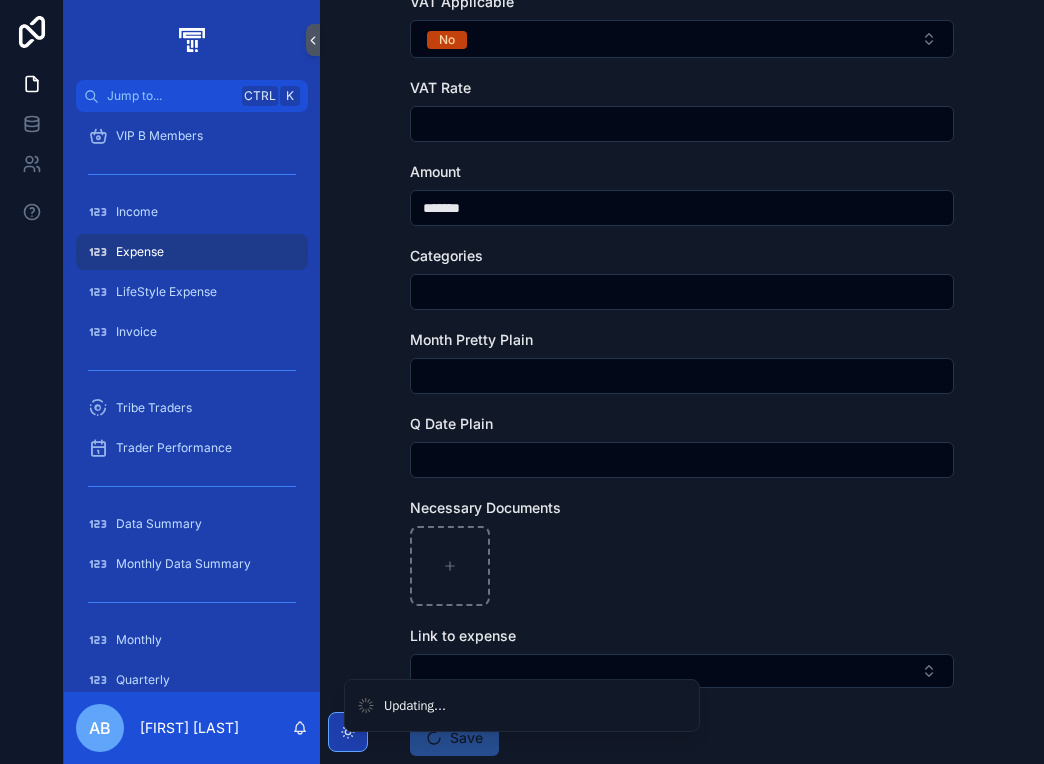 scroll, scrollTop: 0, scrollLeft: 0, axis: both 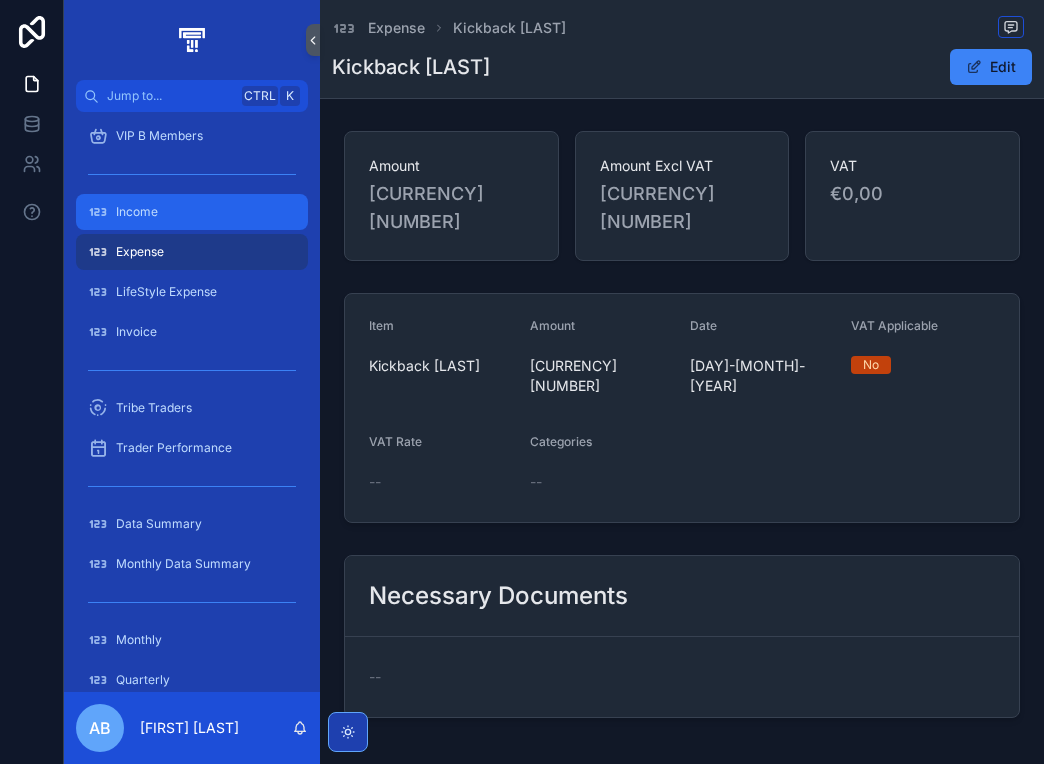 click on "Income" at bounding box center (192, 212) 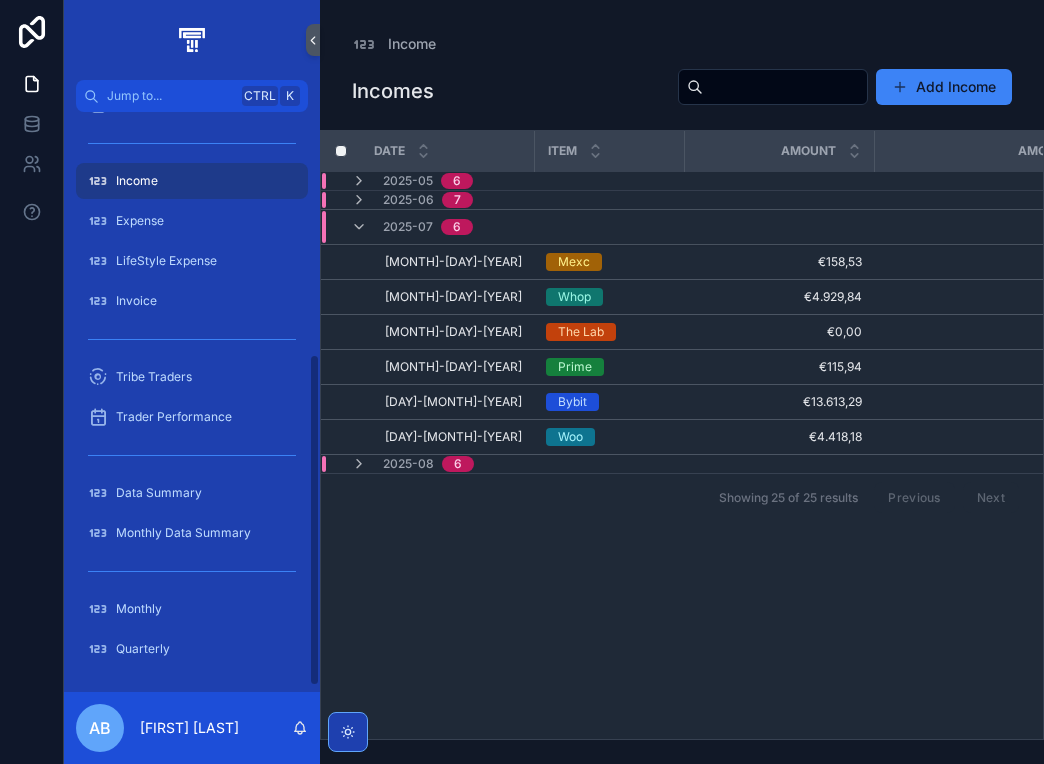 scroll, scrollTop: 432, scrollLeft: 0, axis: vertical 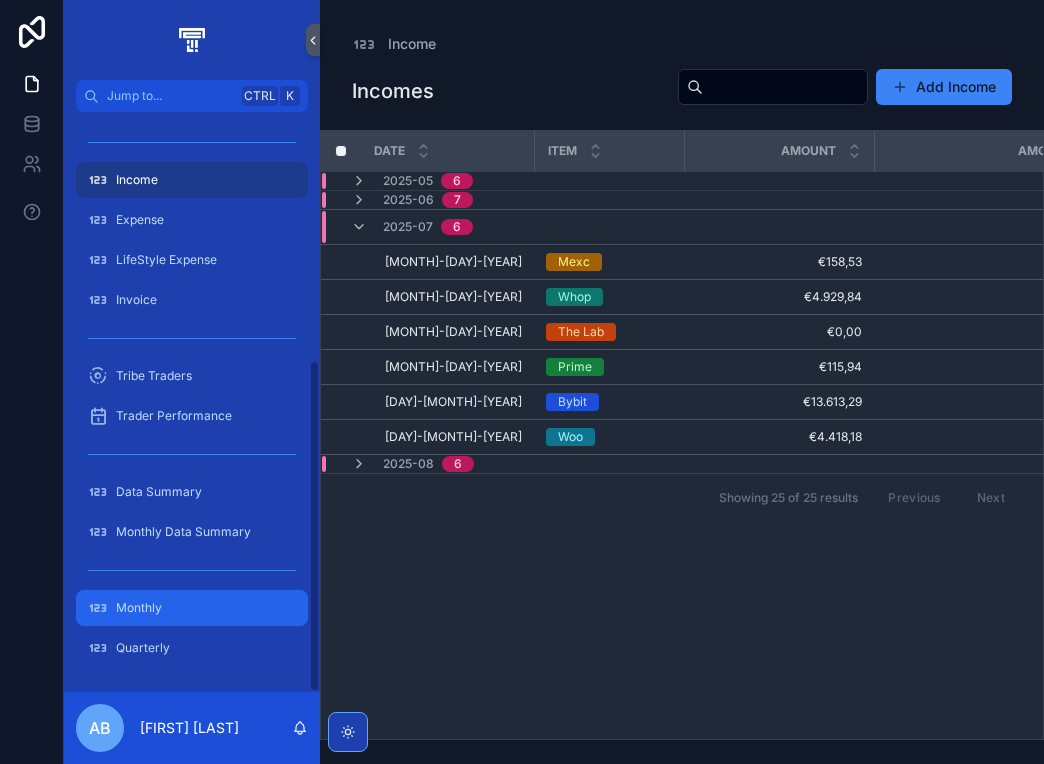 click on "Monthly" at bounding box center [192, 608] 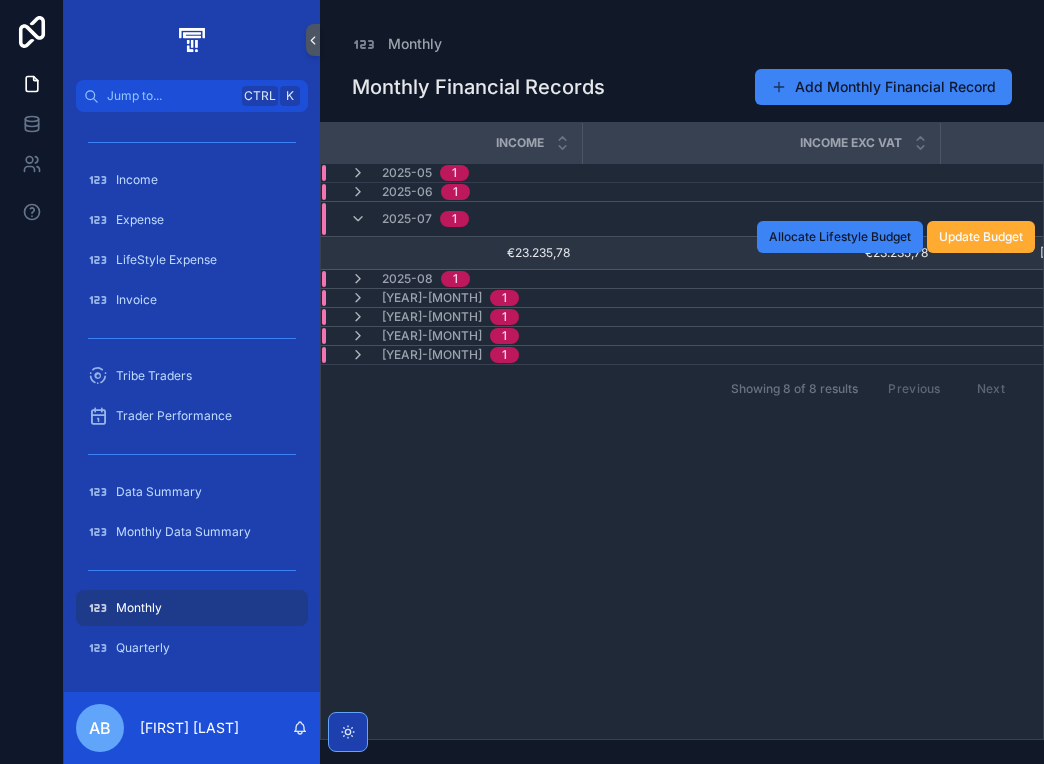 click on "€23.235,78" at bounding box center (761, 253) 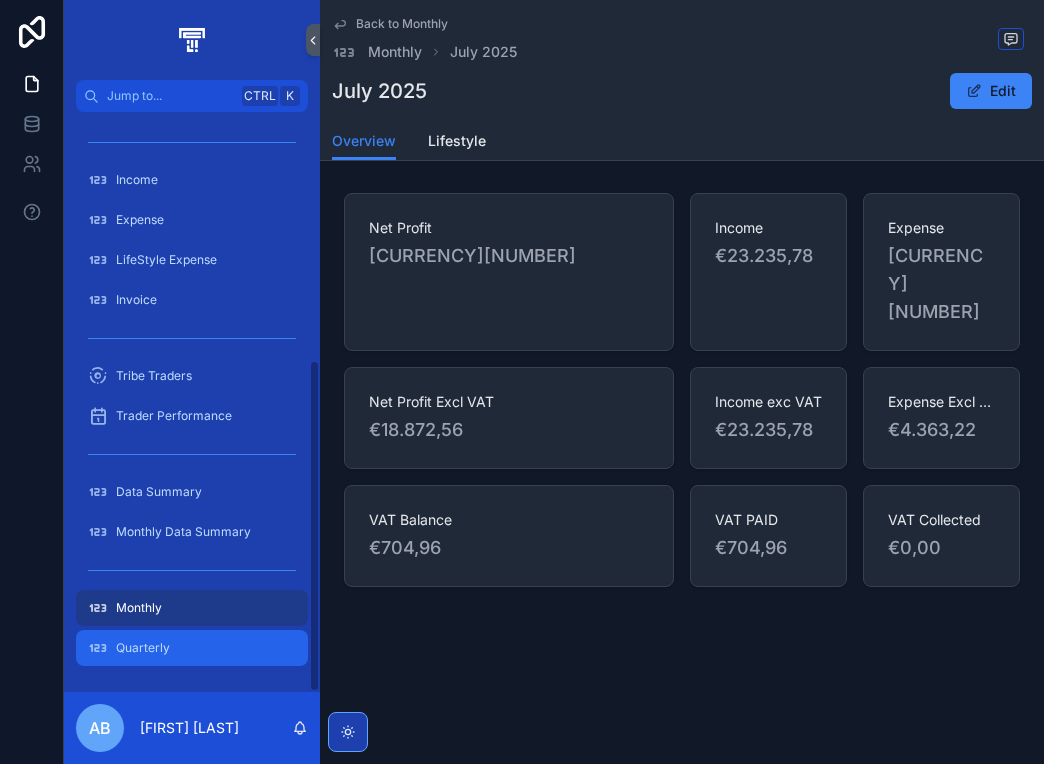 click on "Quarterly" at bounding box center [143, 648] 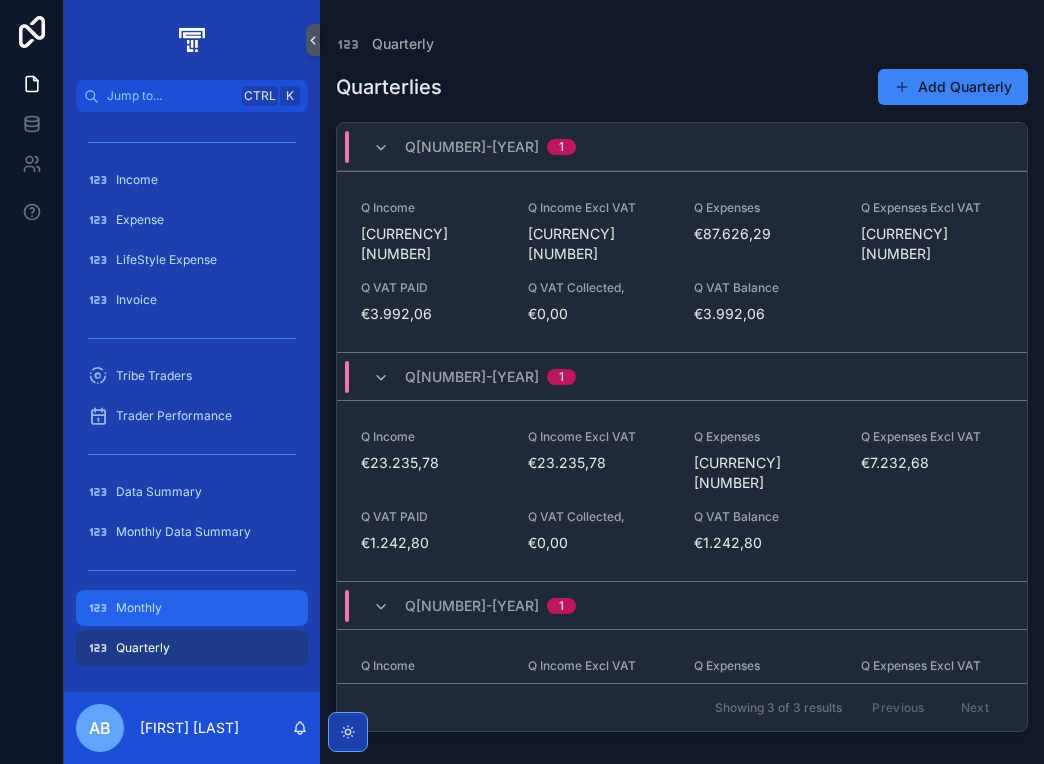 click on "Monthly" at bounding box center [192, 608] 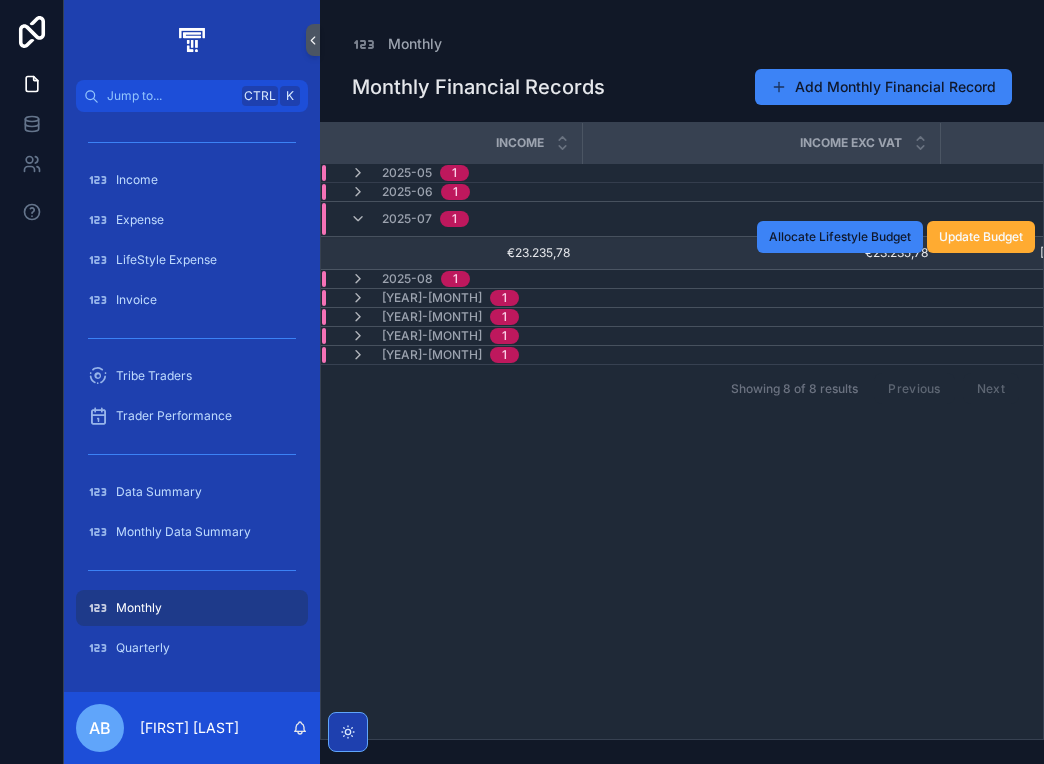 click on "€23.235,78" at bounding box center [761, 253] 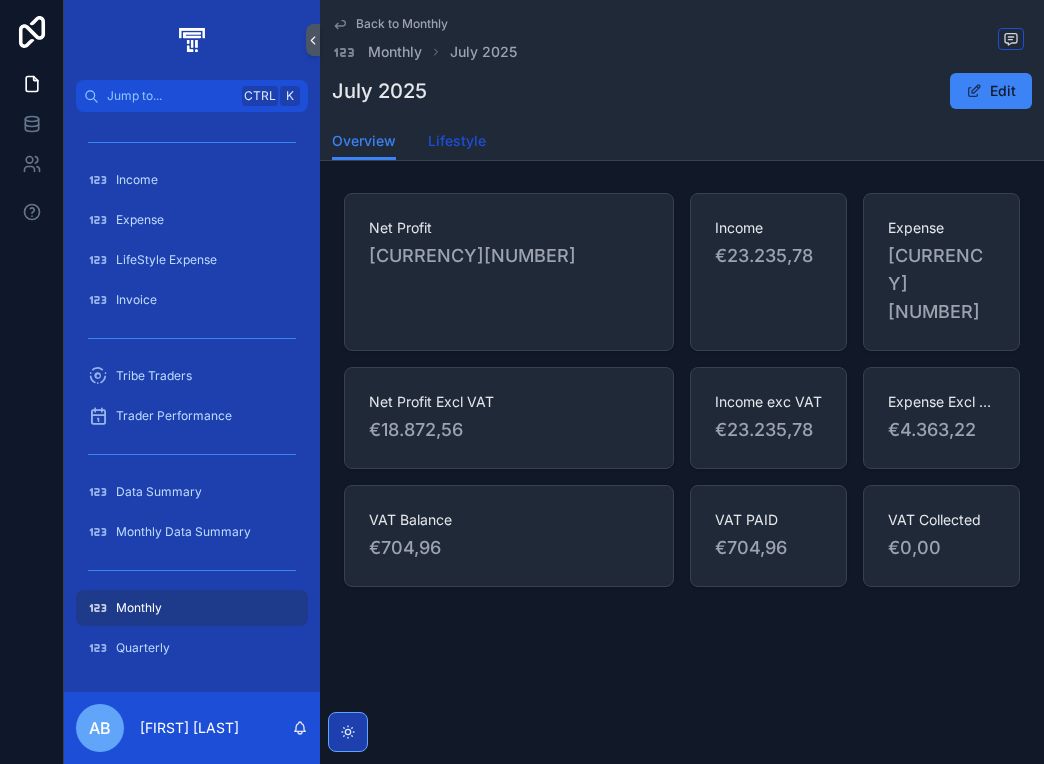click on "Lifestyle" at bounding box center (457, 141) 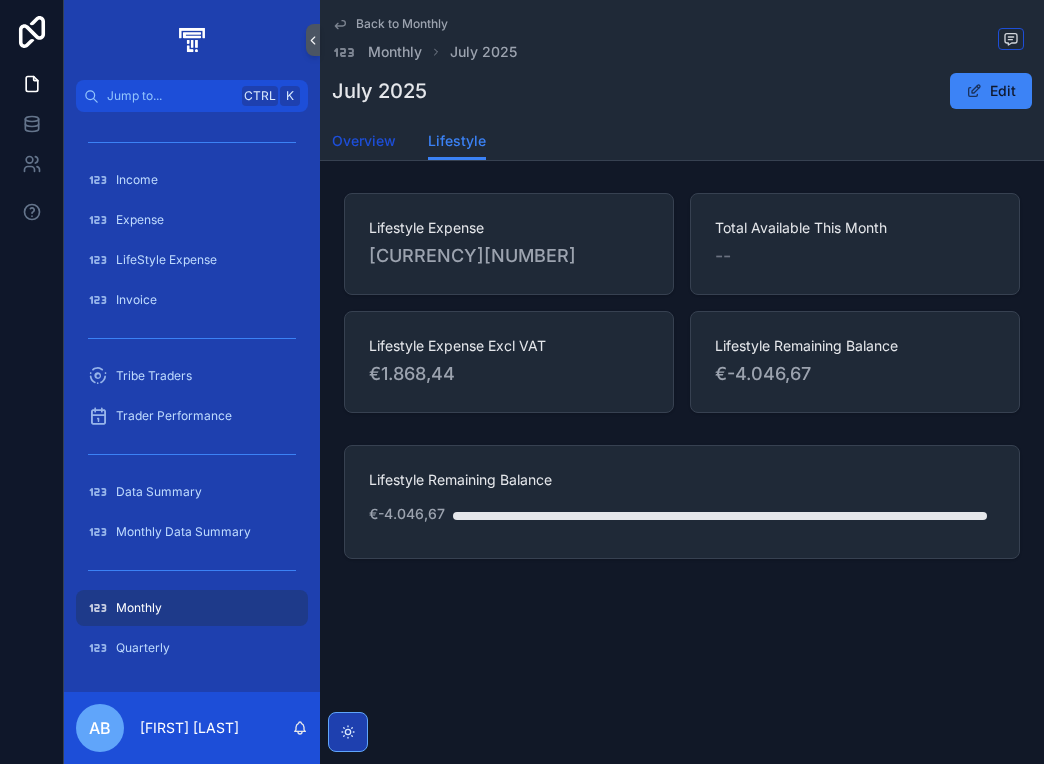 click on "Overview" at bounding box center (364, 141) 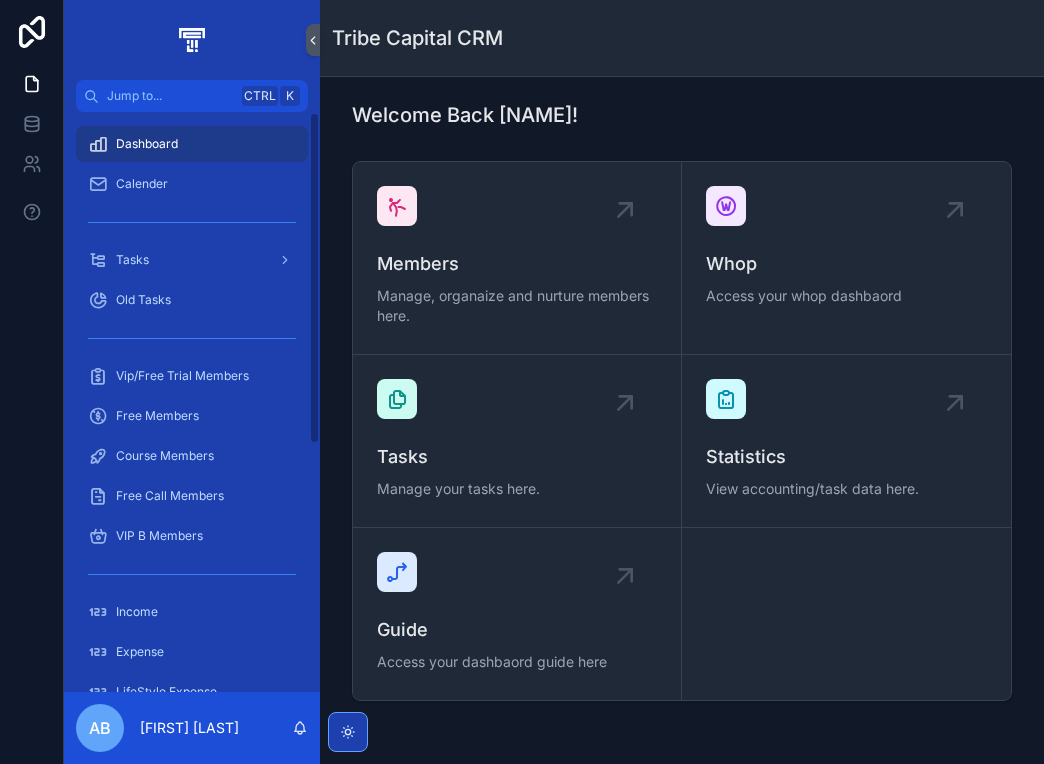 scroll, scrollTop: 0, scrollLeft: 0, axis: both 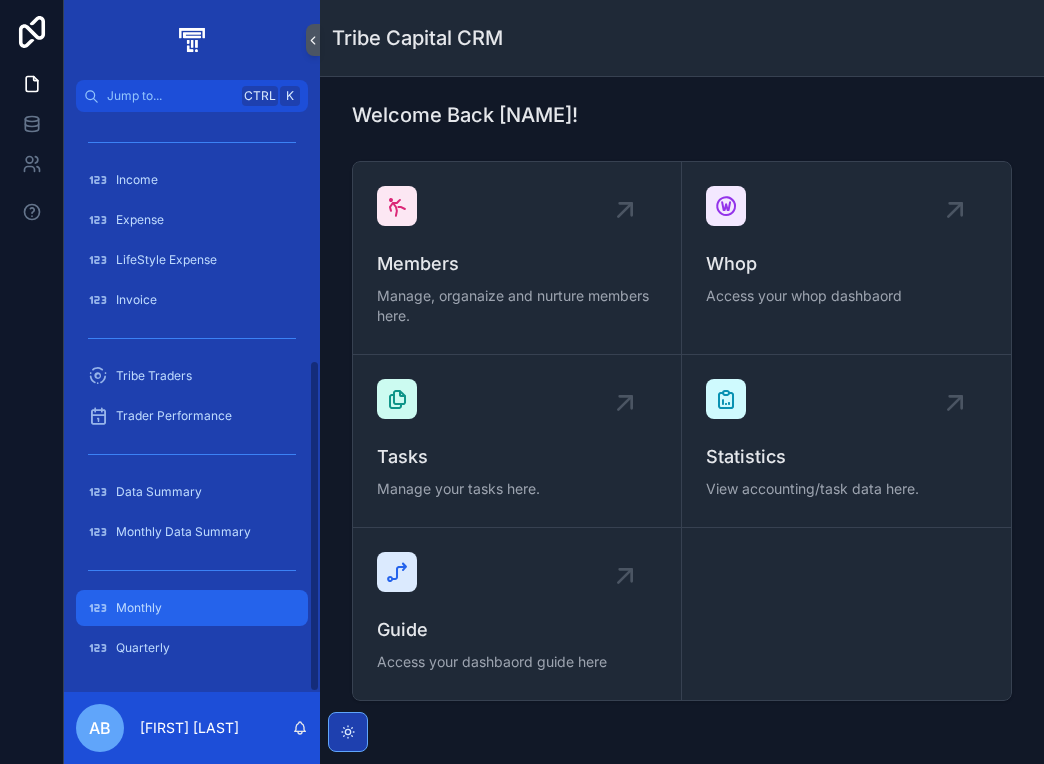 click on "Monthly" at bounding box center (192, 608) 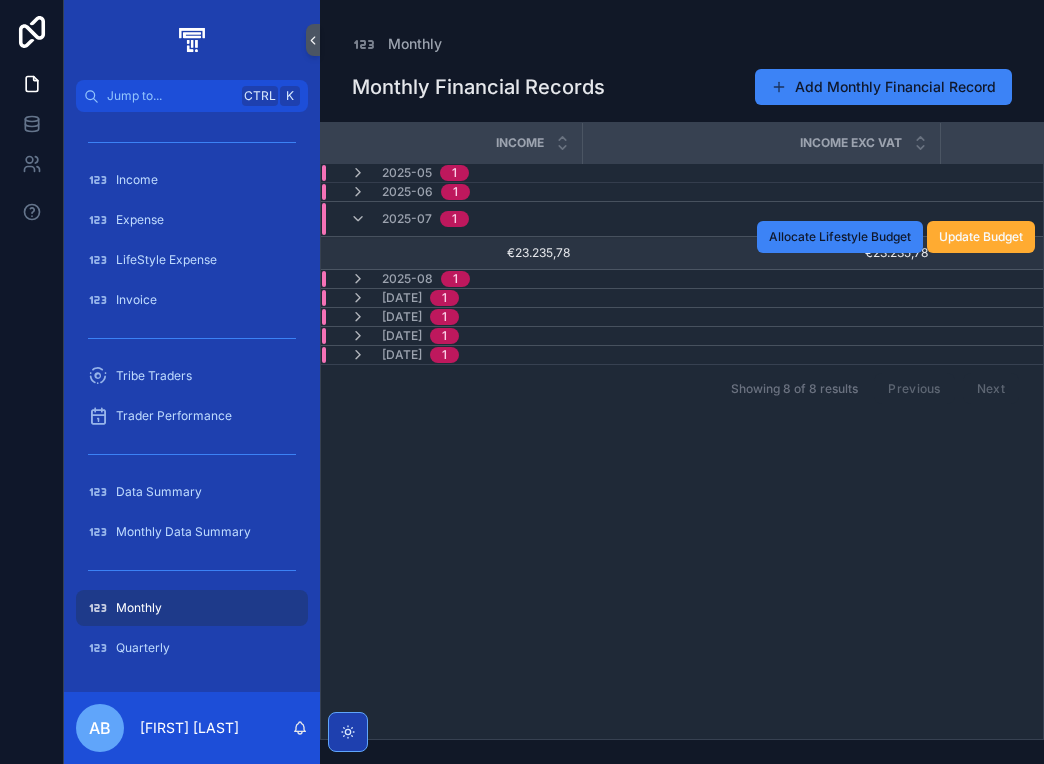 click on "€23.235,78" at bounding box center [761, 253] 